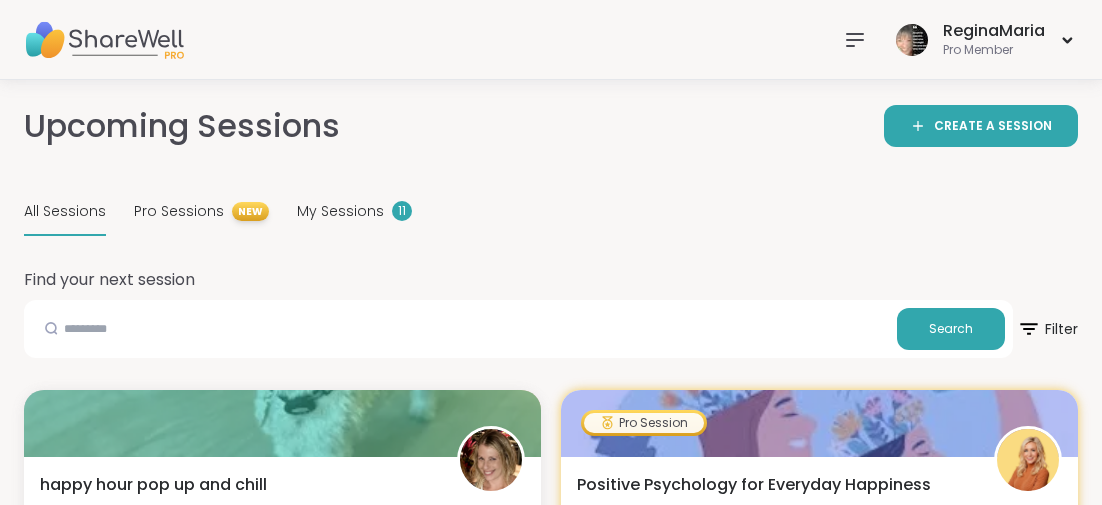 scroll, scrollTop: 1246, scrollLeft: 0, axis: vertical 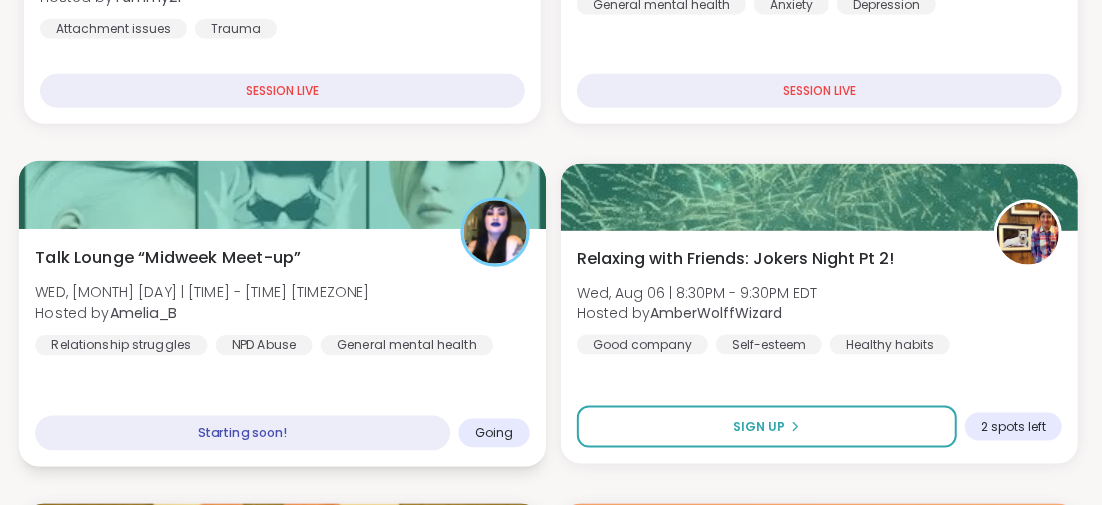 click on "Talk Lounge “Midweek Meet-up”" at bounding box center (168, 257) 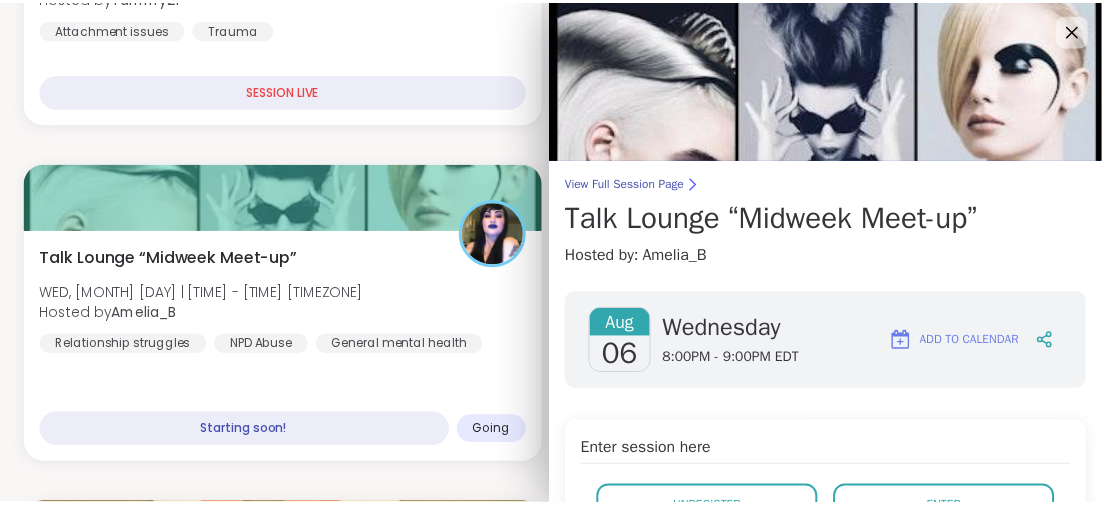 scroll, scrollTop: 99, scrollLeft: 0, axis: vertical 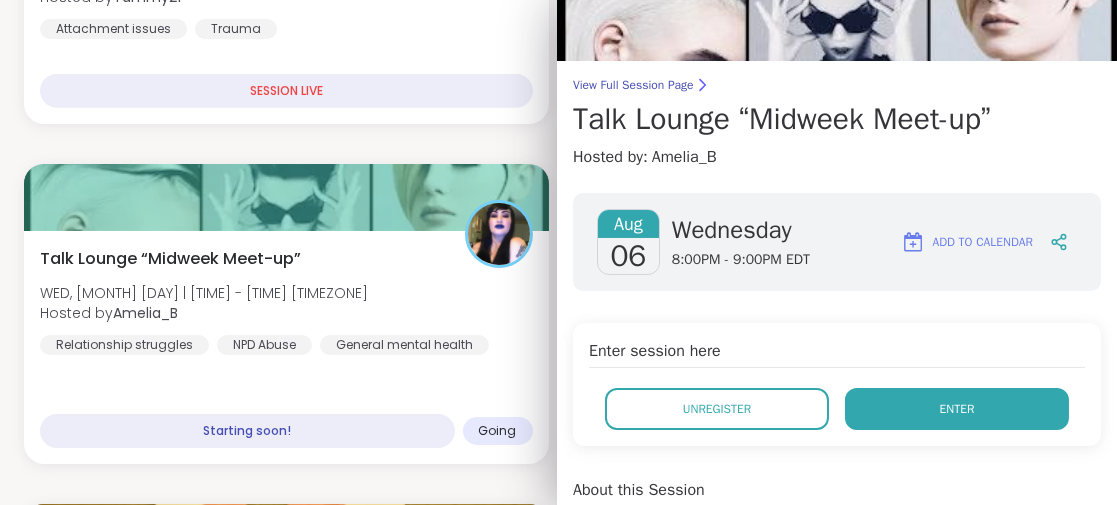click on "Enter" at bounding box center [957, 409] 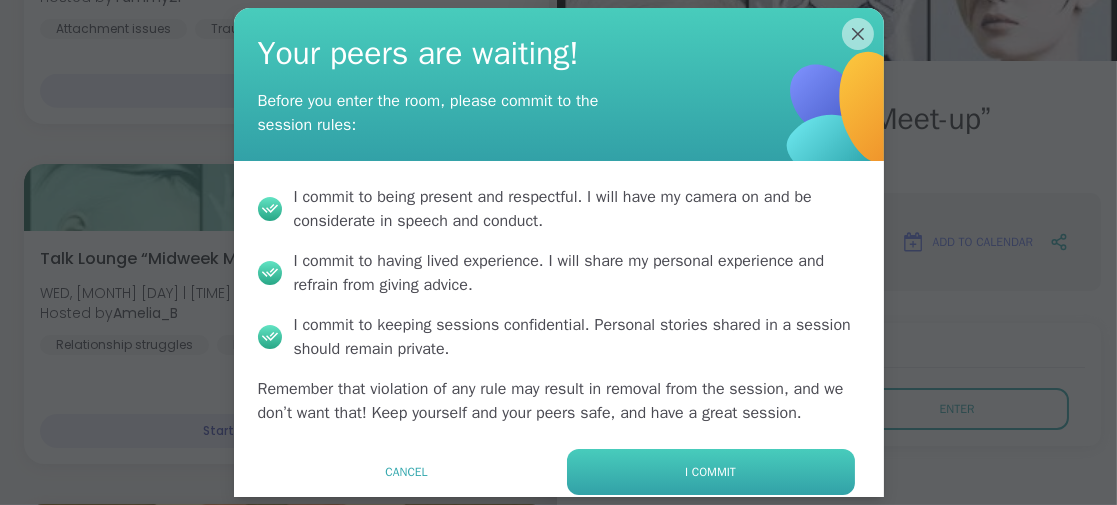click on "I commit" at bounding box center [711, 472] 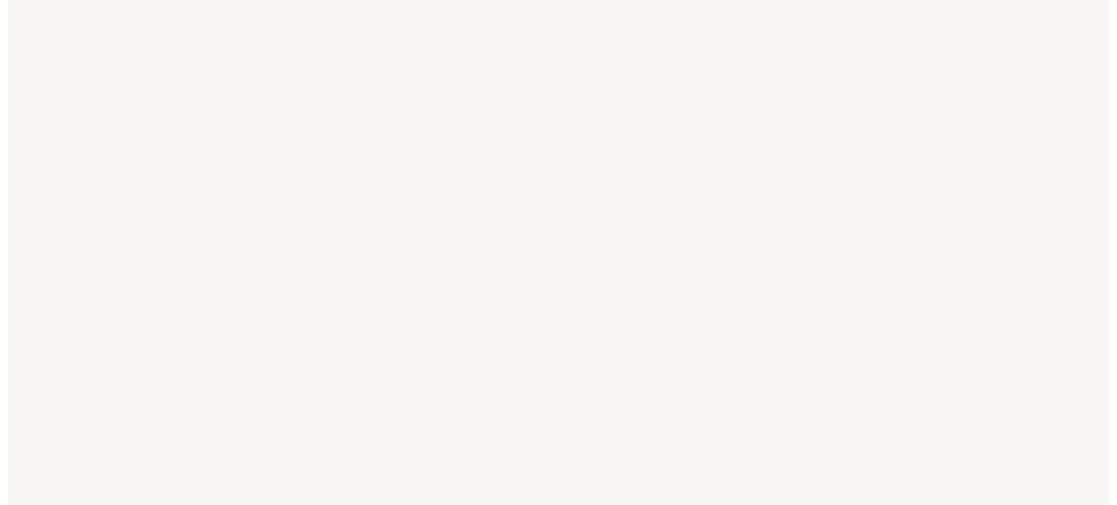 scroll, scrollTop: 0, scrollLeft: 0, axis: both 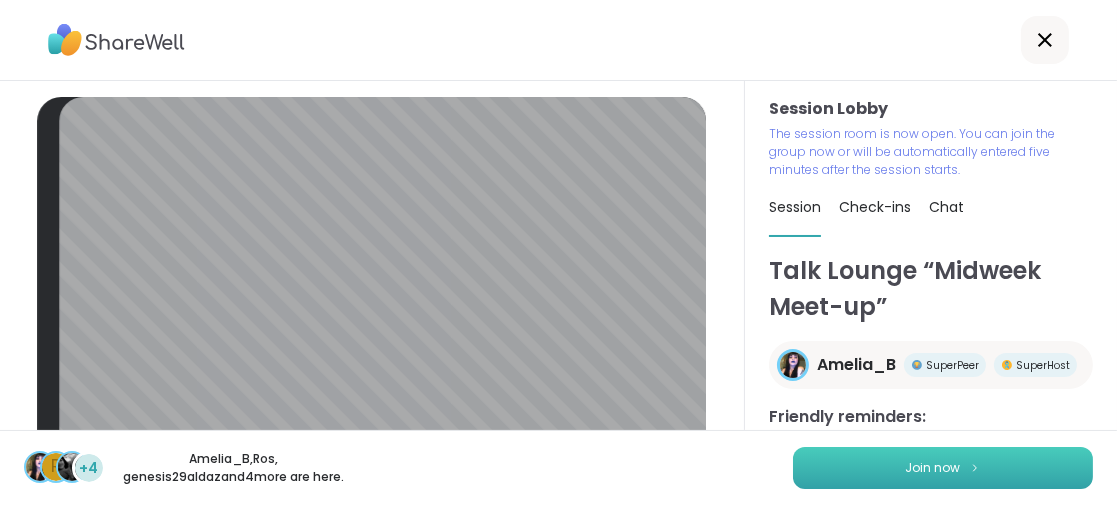 click on "Join now" at bounding box center (943, 468) 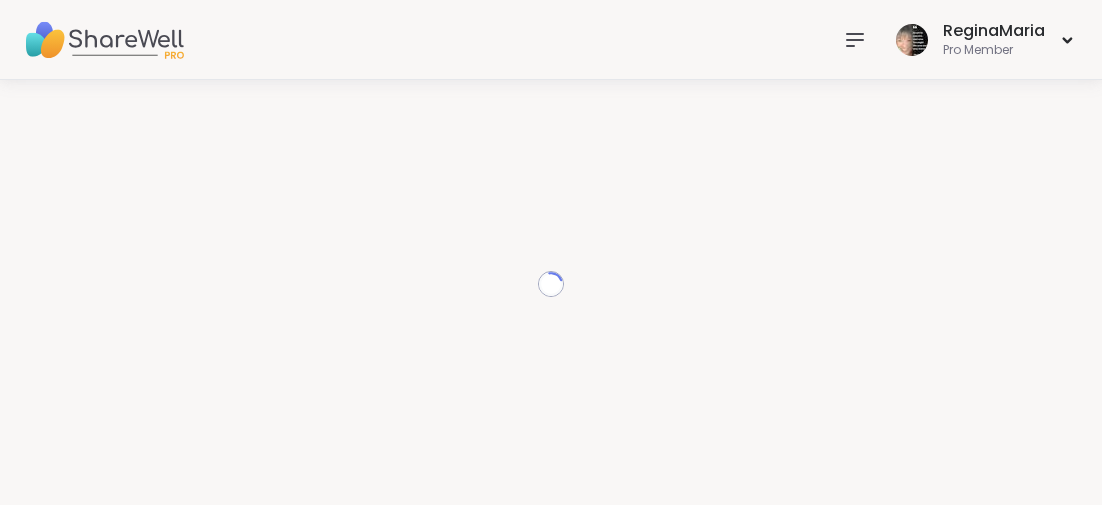 scroll, scrollTop: 0, scrollLeft: 0, axis: both 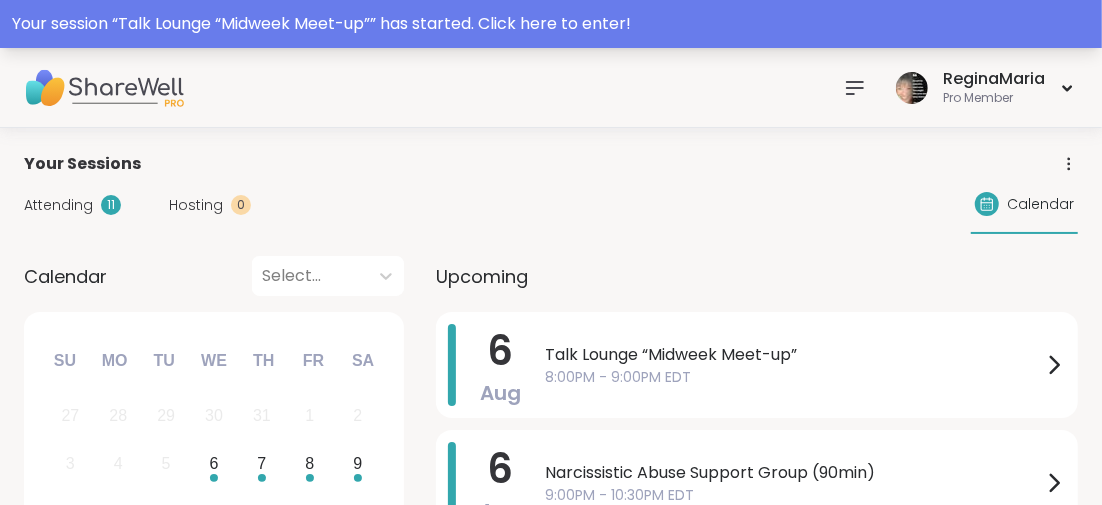 click on "Your session “ Talk Lounge “Midweek Meet-up” ” has started. Click here to enter!" at bounding box center (551, 24) 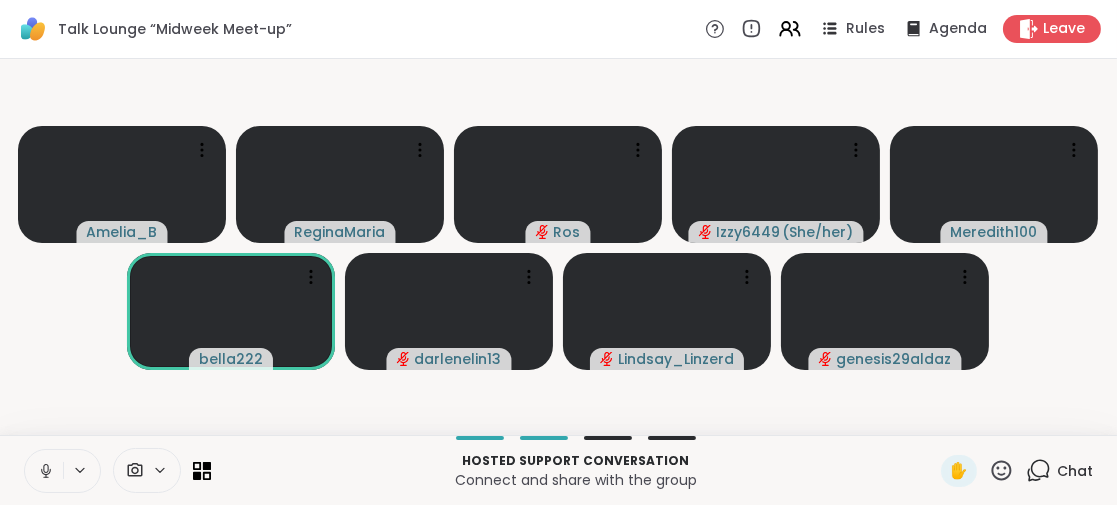 click at bounding box center (44, 471) 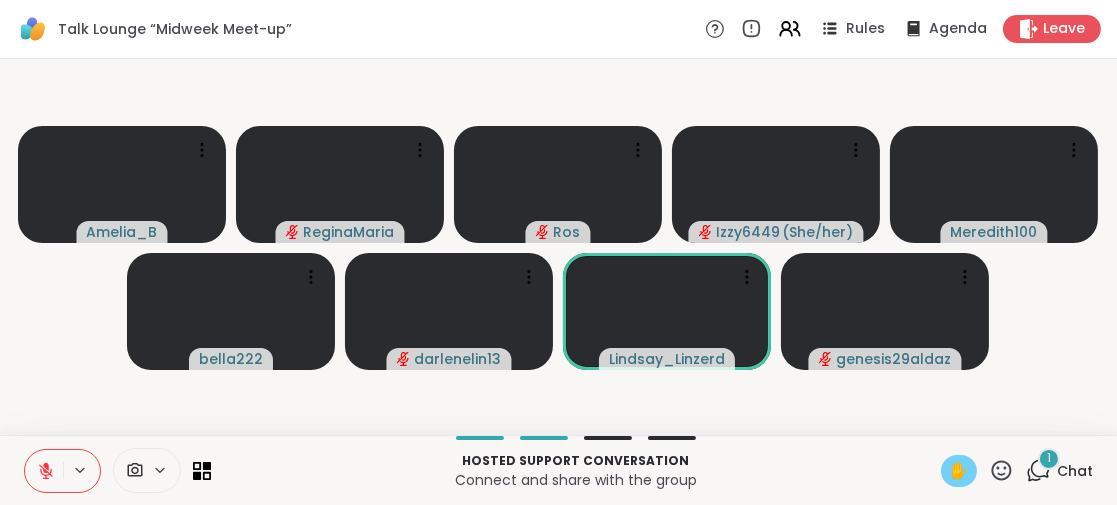 click on "✋" at bounding box center [959, 471] 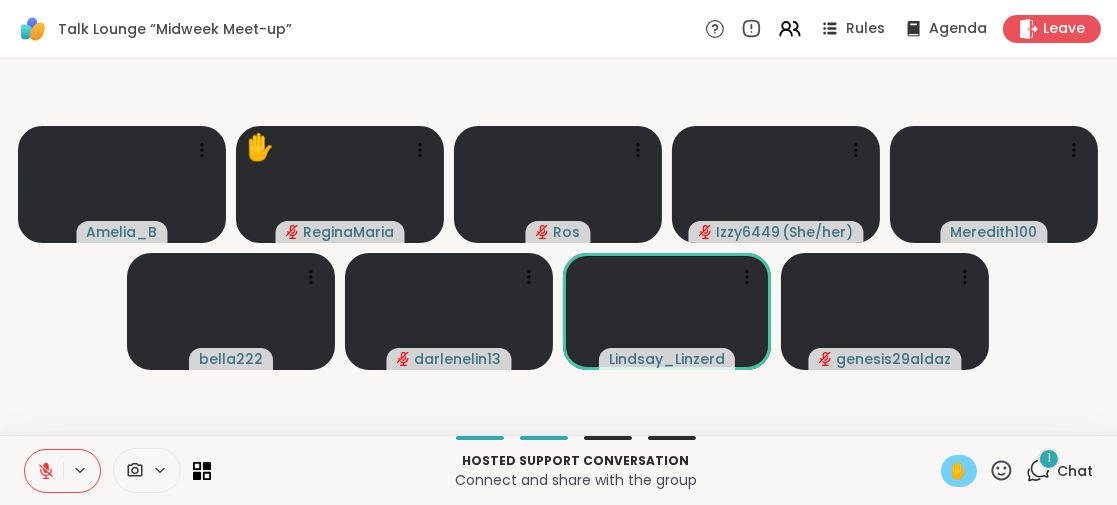 click on "✋" at bounding box center [959, 471] 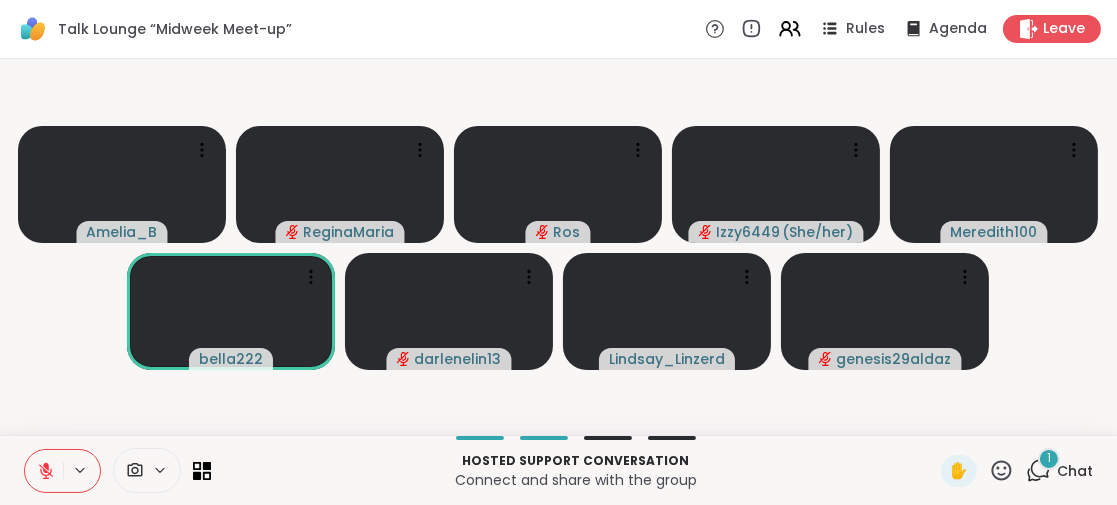 click 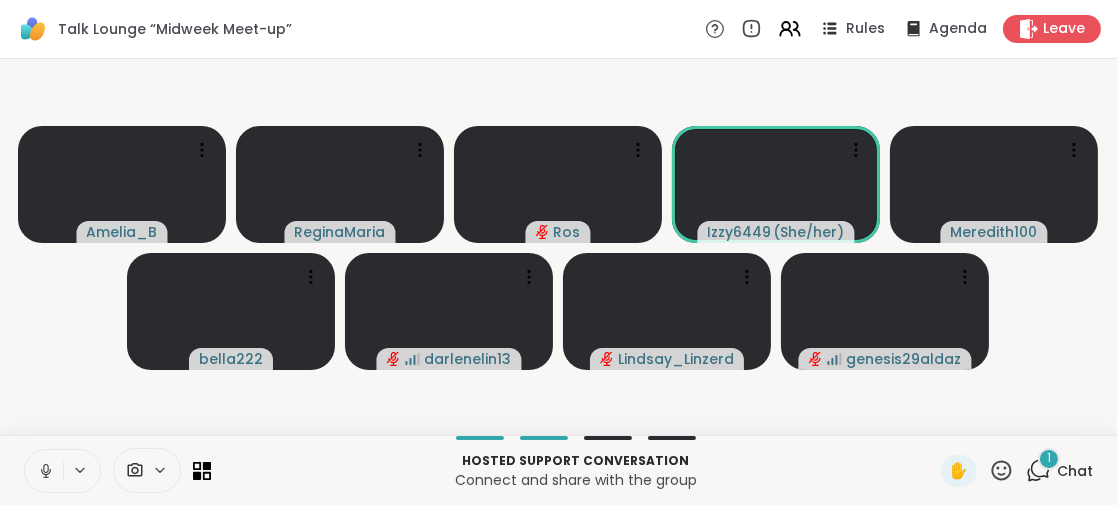 click on "1" at bounding box center (1049, 458) 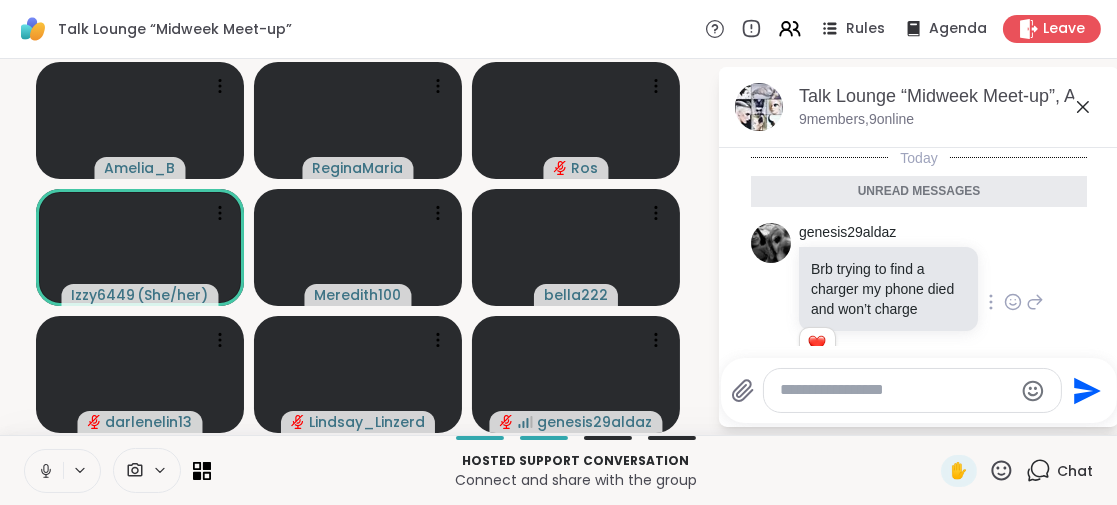 scroll, scrollTop: 63, scrollLeft: 0, axis: vertical 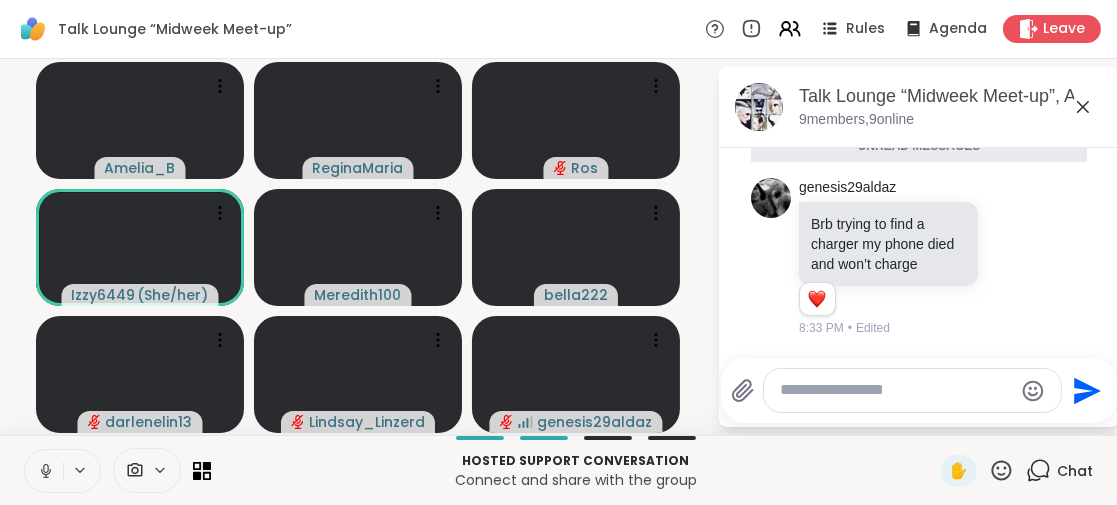 click at bounding box center [896, 390] 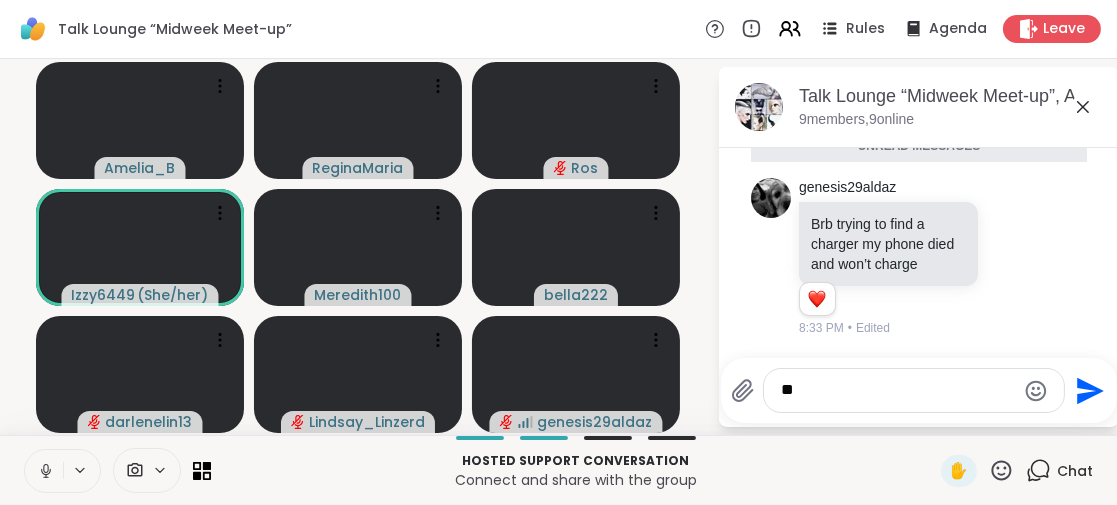 type on "*" 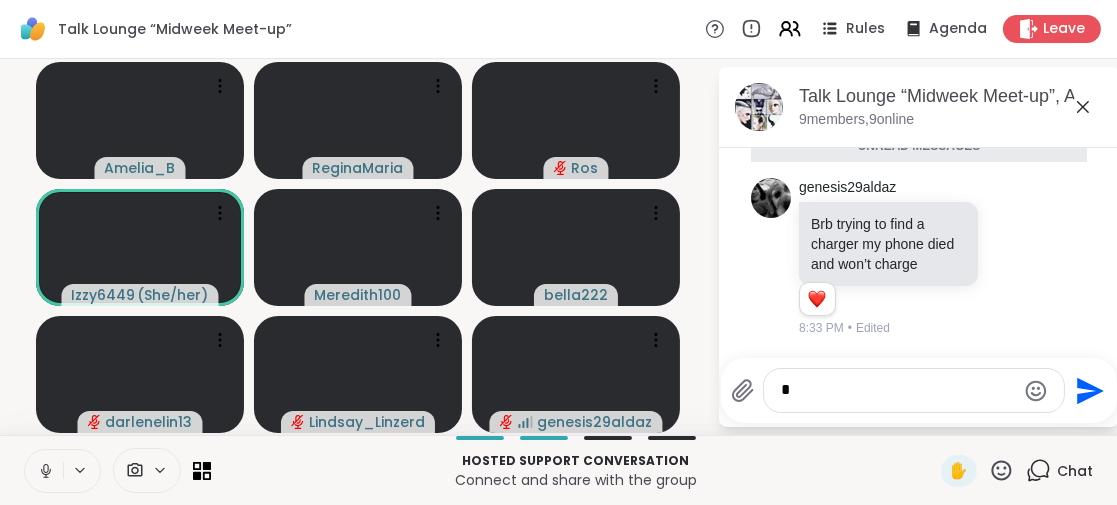 type 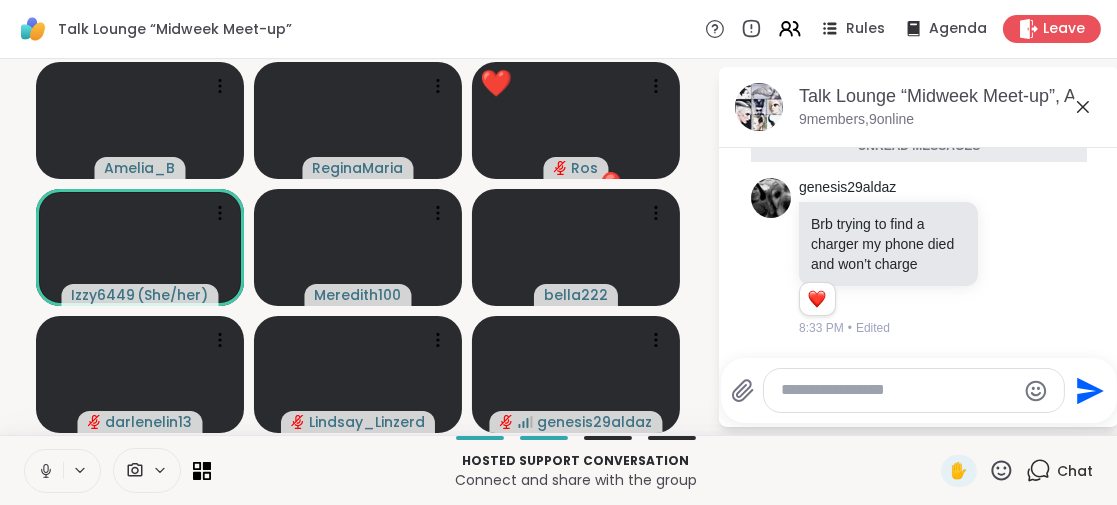 click 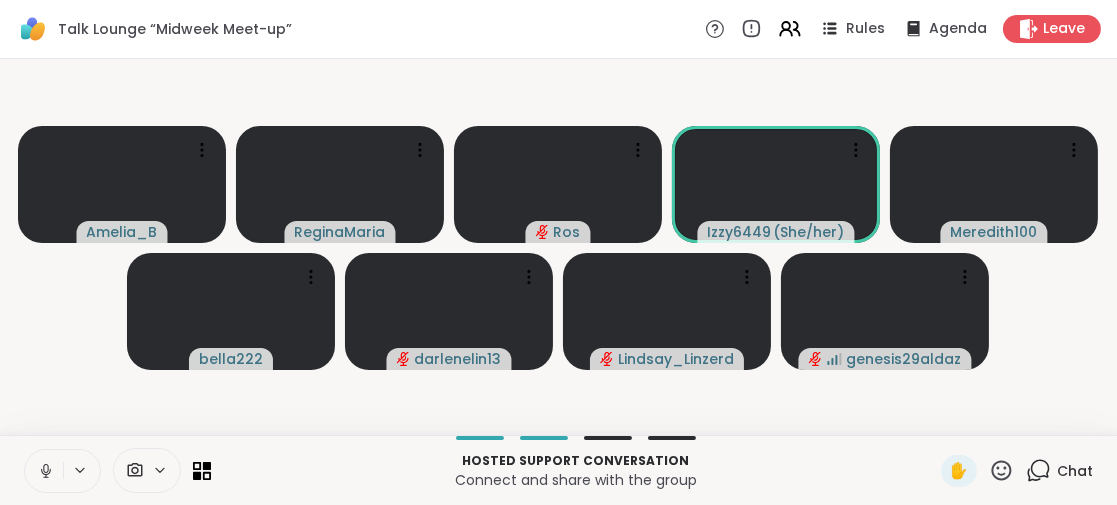 click 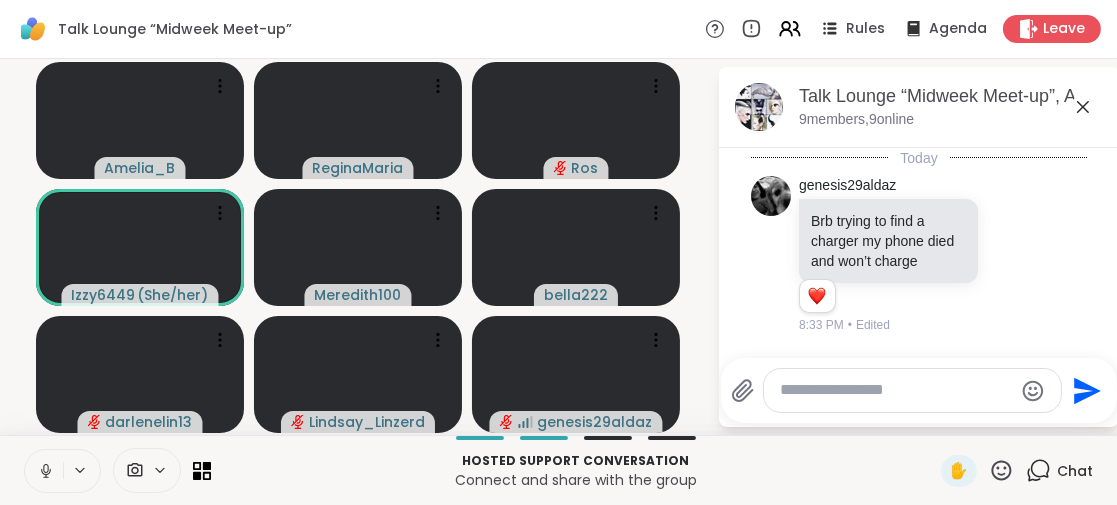 click at bounding box center [896, 390] 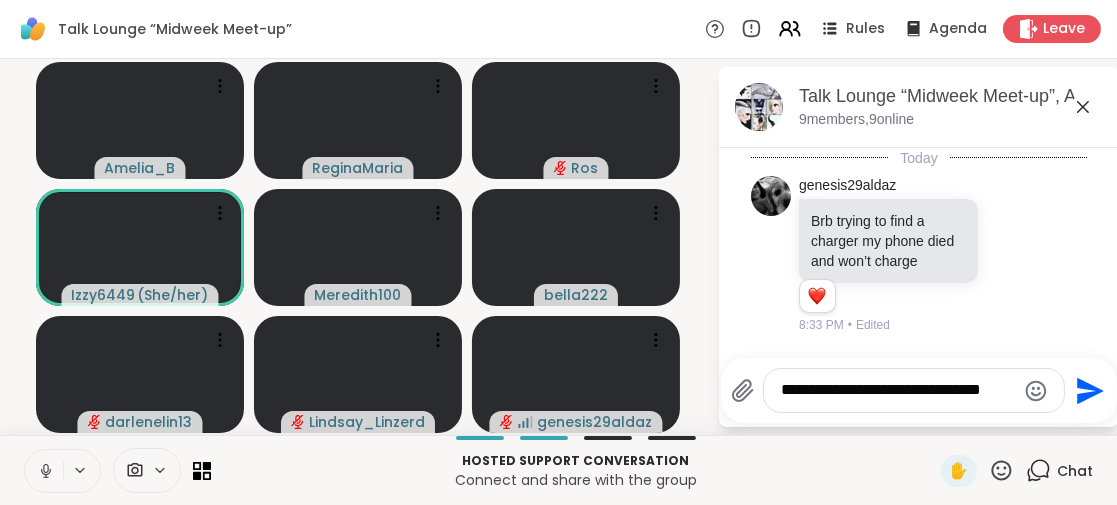 scroll, scrollTop: 0, scrollLeft: 0, axis: both 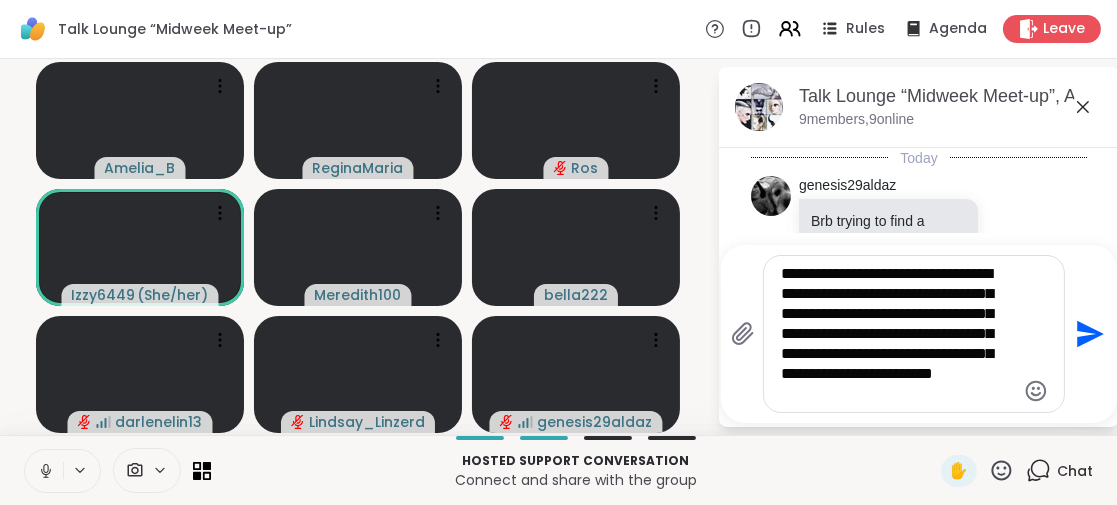 drag, startPoint x: 851, startPoint y: 332, endPoint x: 882, endPoint y: 332, distance: 31 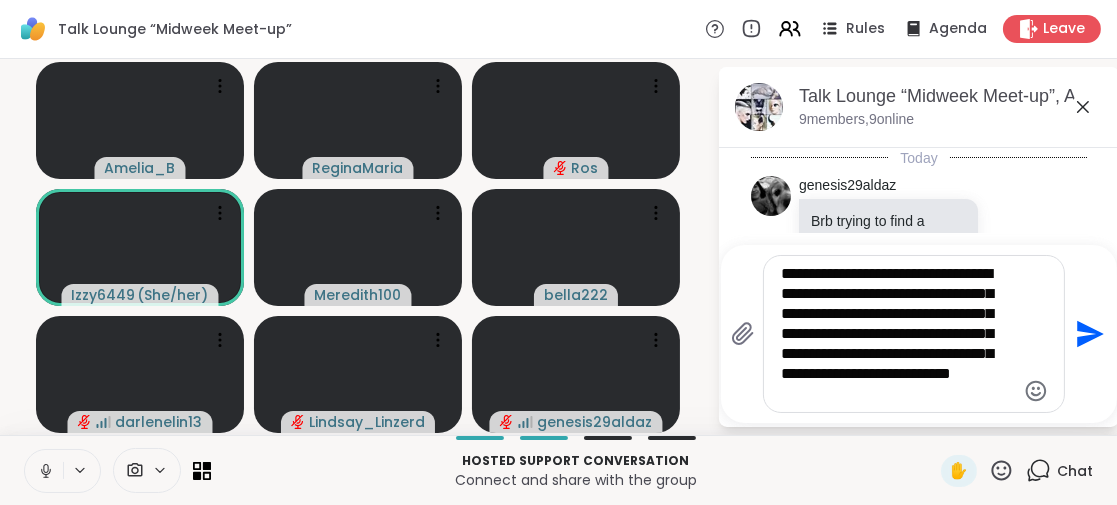 click on "**********" at bounding box center (898, 334) 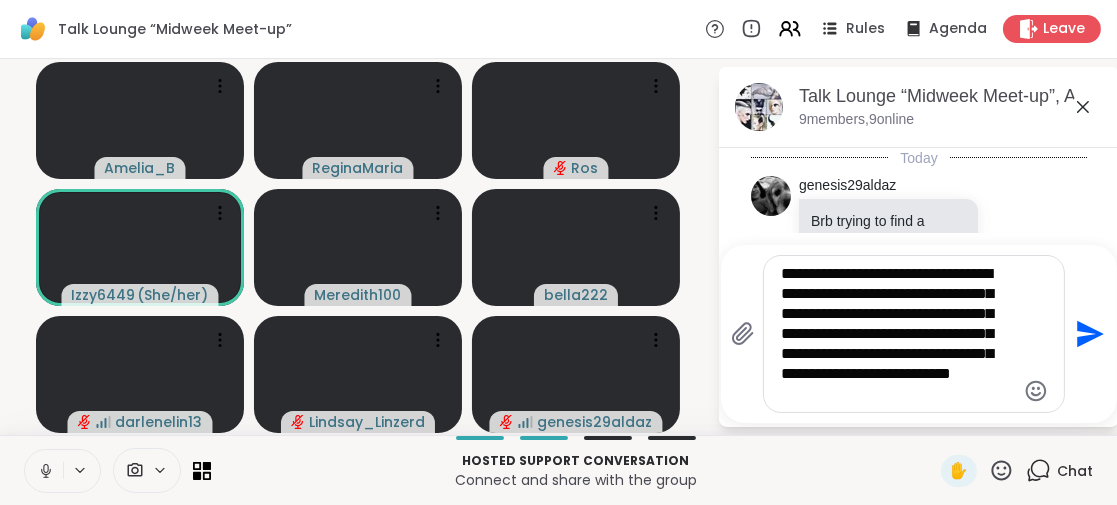 click 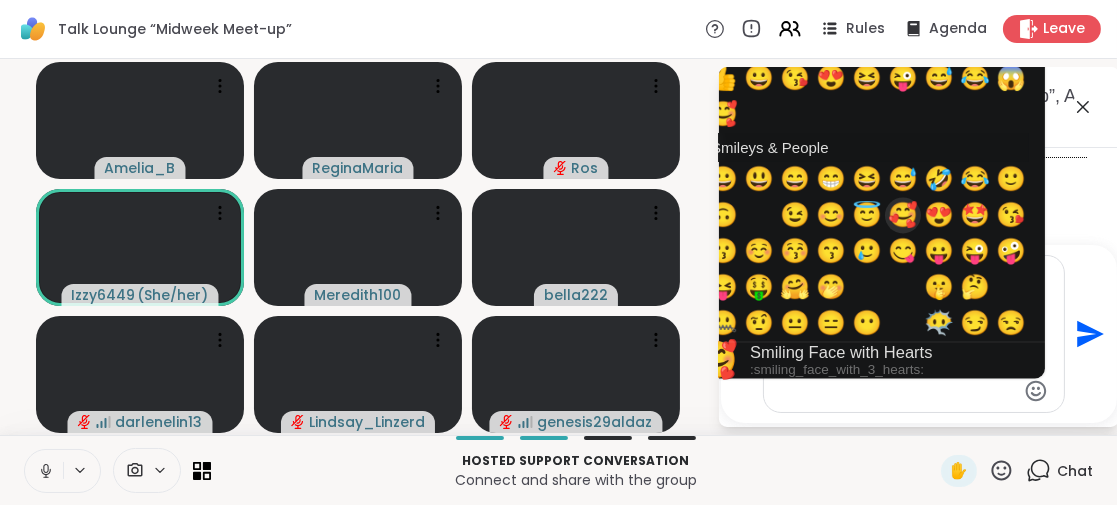 drag, startPoint x: 903, startPoint y: 214, endPoint x: 900, endPoint y: 275, distance: 61.073727 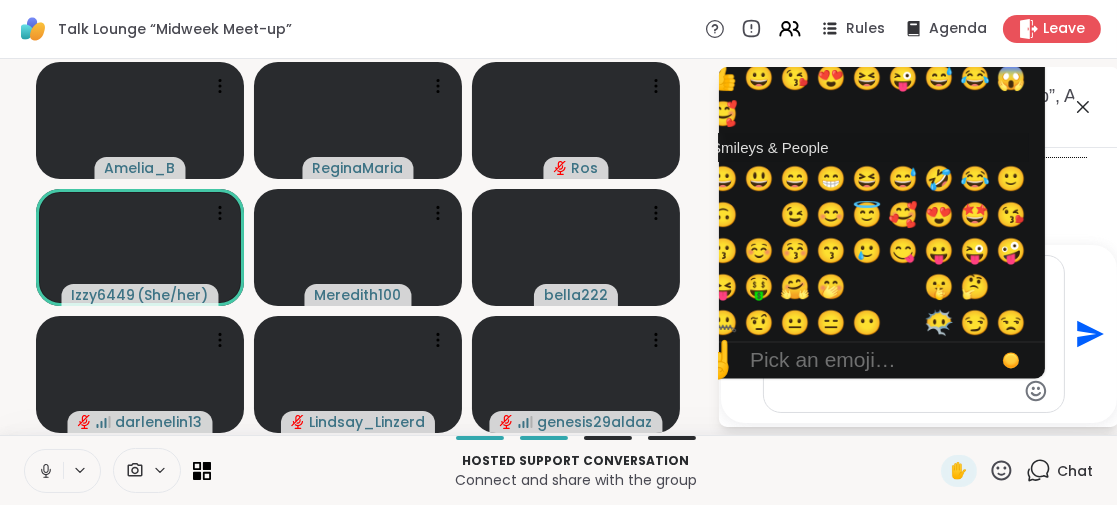 click on "Send" 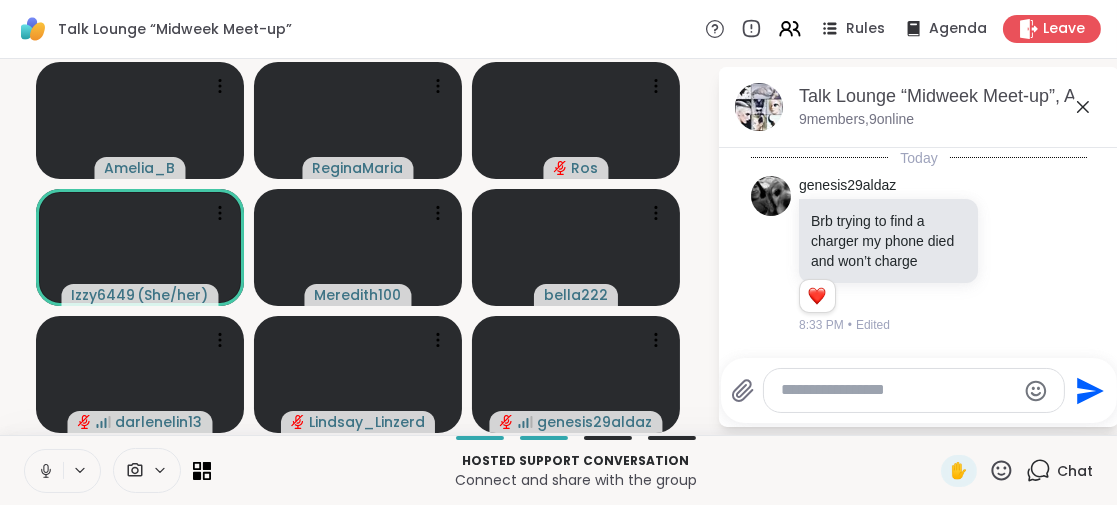 scroll, scrollTop: 0, scrollLeft: 0, axis: both 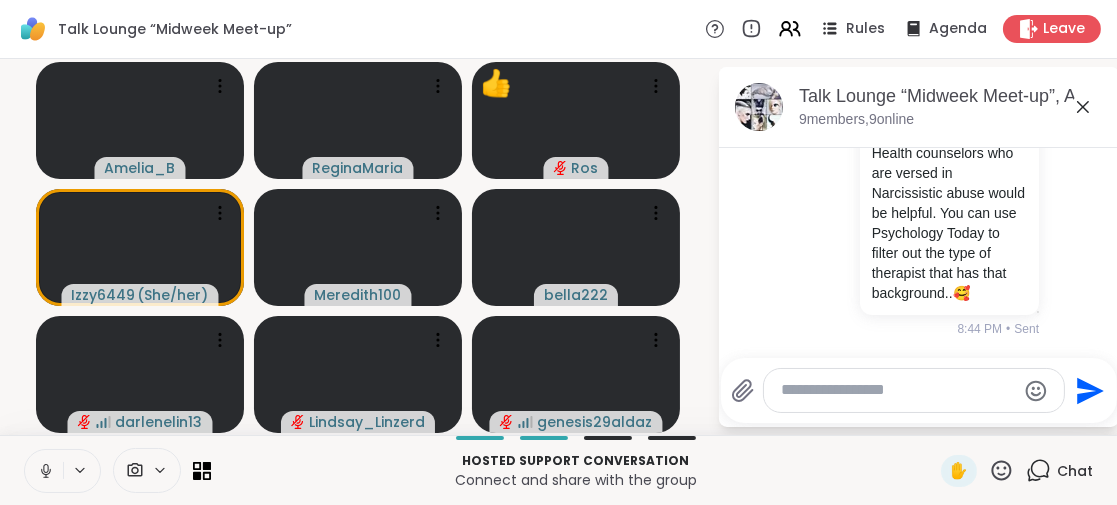 click 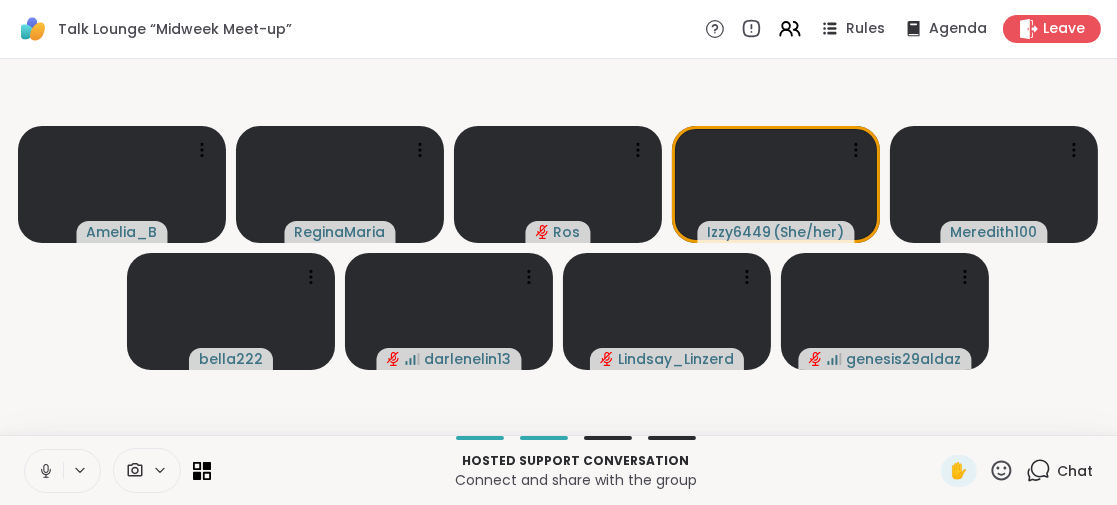 click 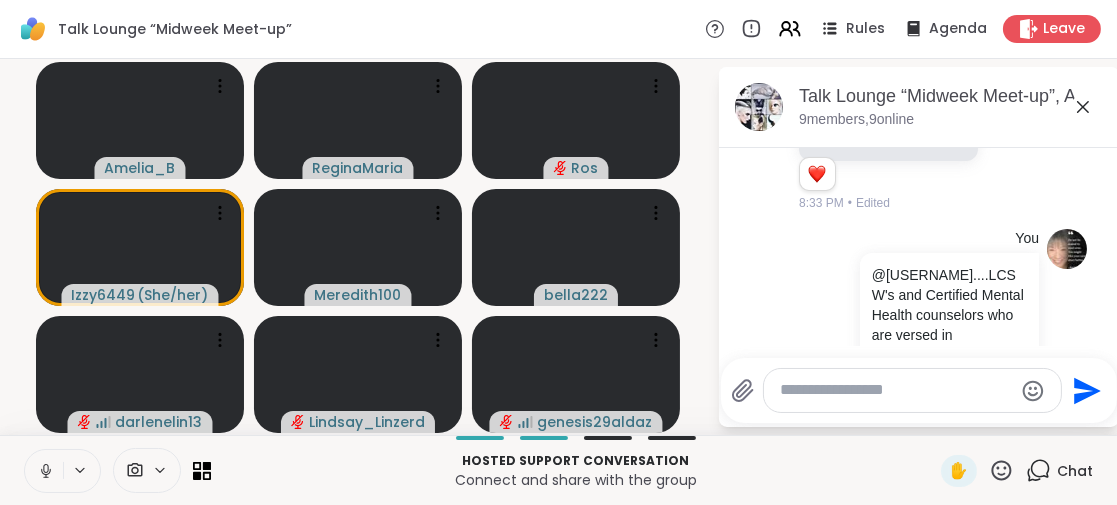 scroll, scrollTop: 322, scrollLeft: 0, axis: vertical 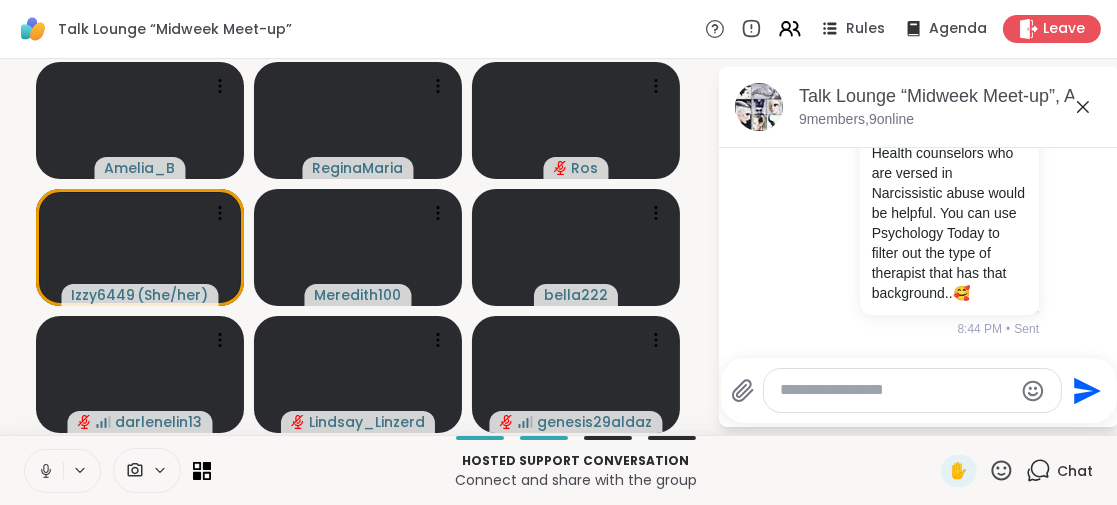 click 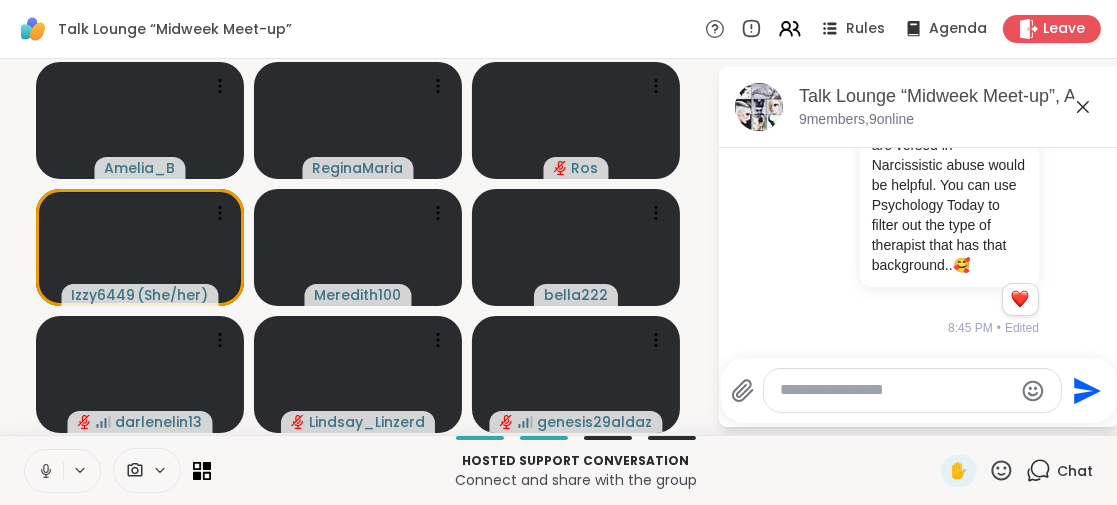 scroll, scrollTop: 350, scrollLeft: 0, axis: vertical 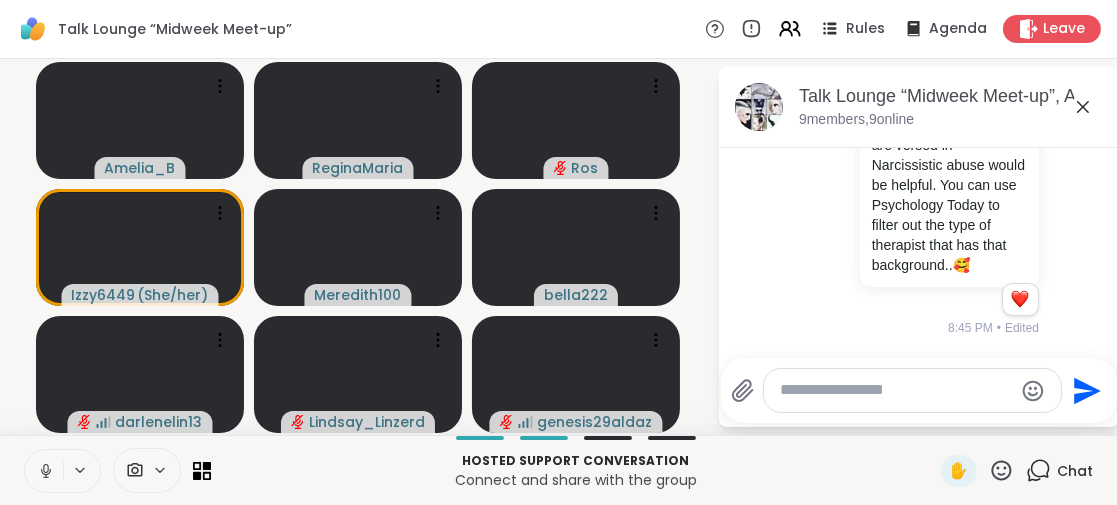 click 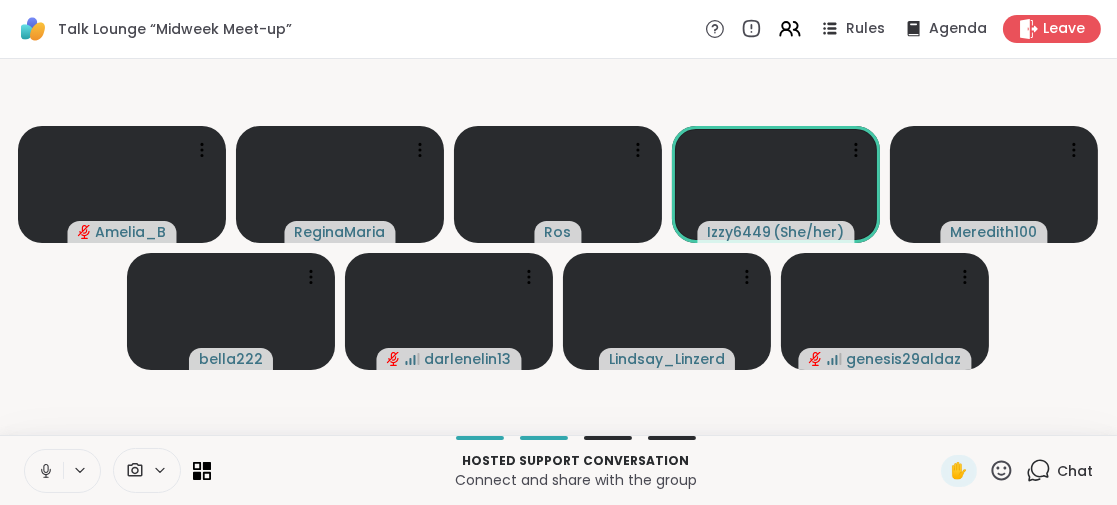 click 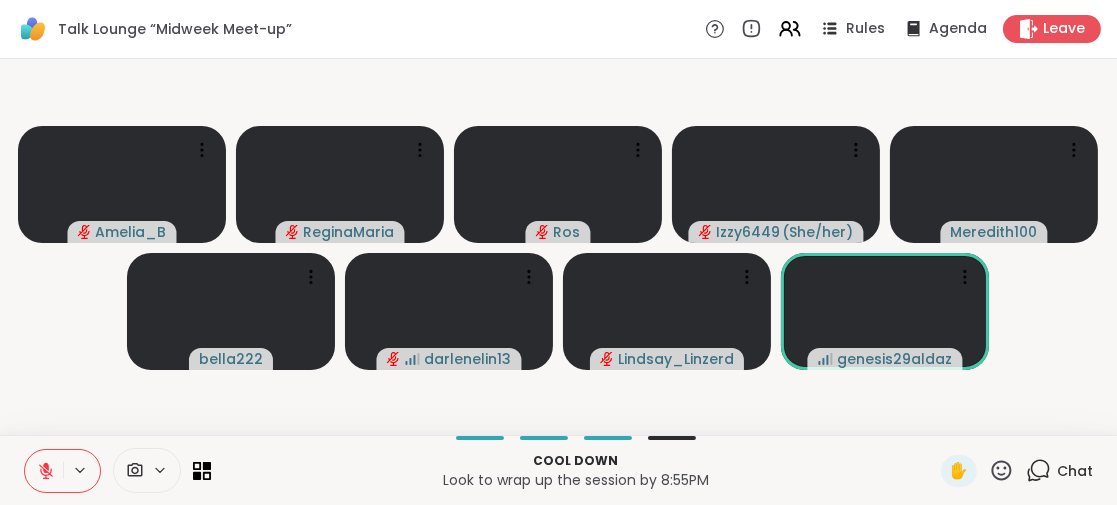 click 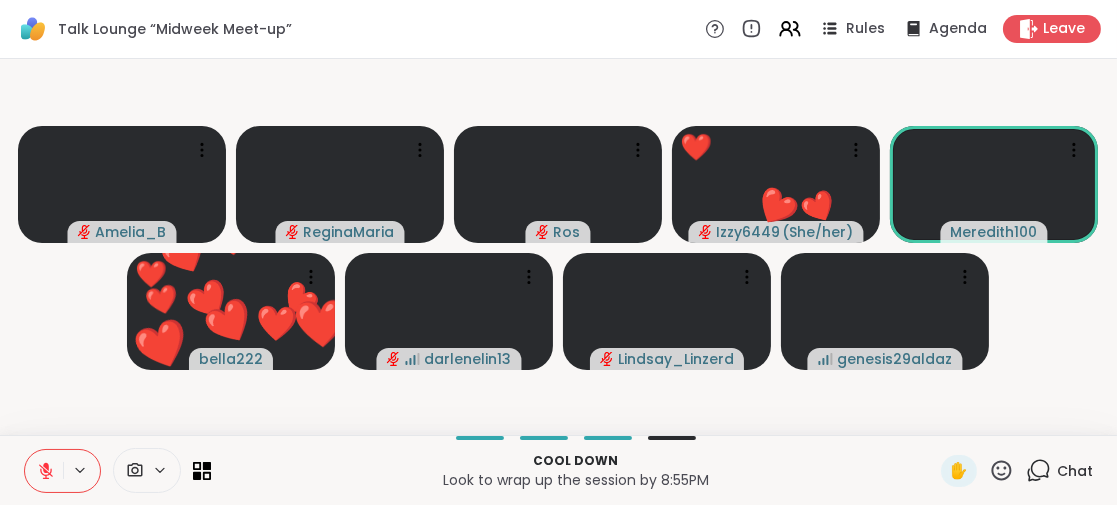 click 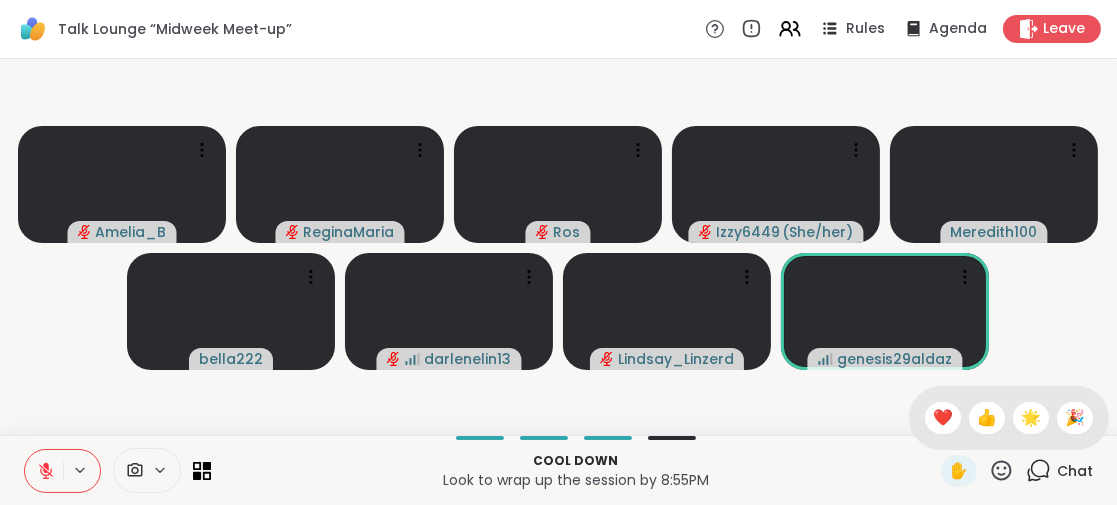 click at bounding box center (44, 471) 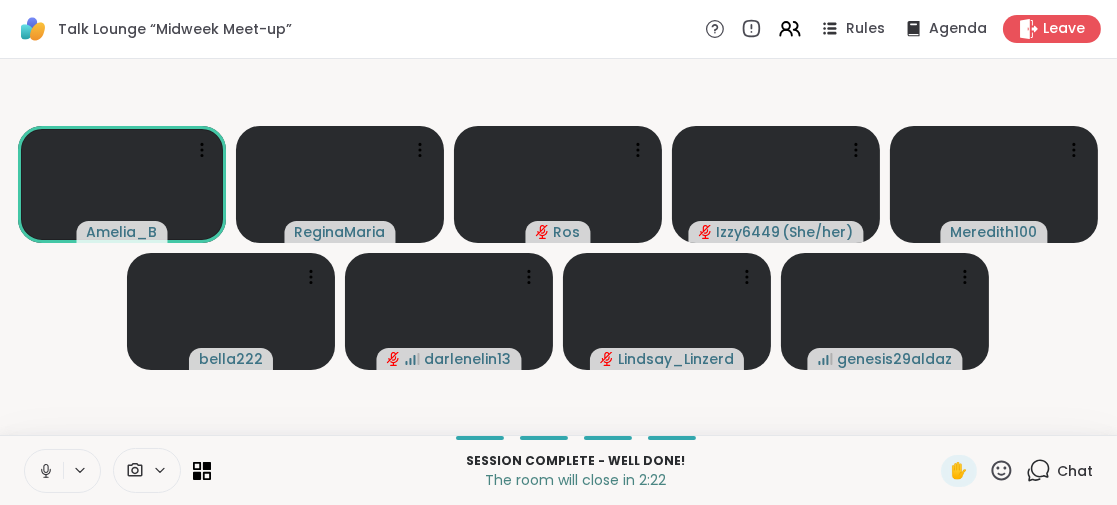 click 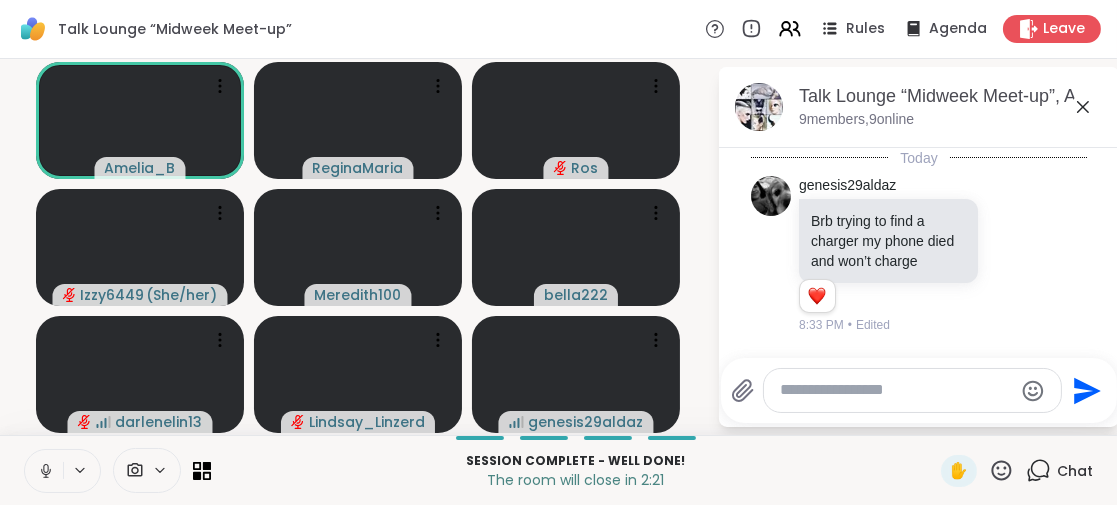 scroll, scrollTop: 350, scrollLeft: 0, axis: vertical 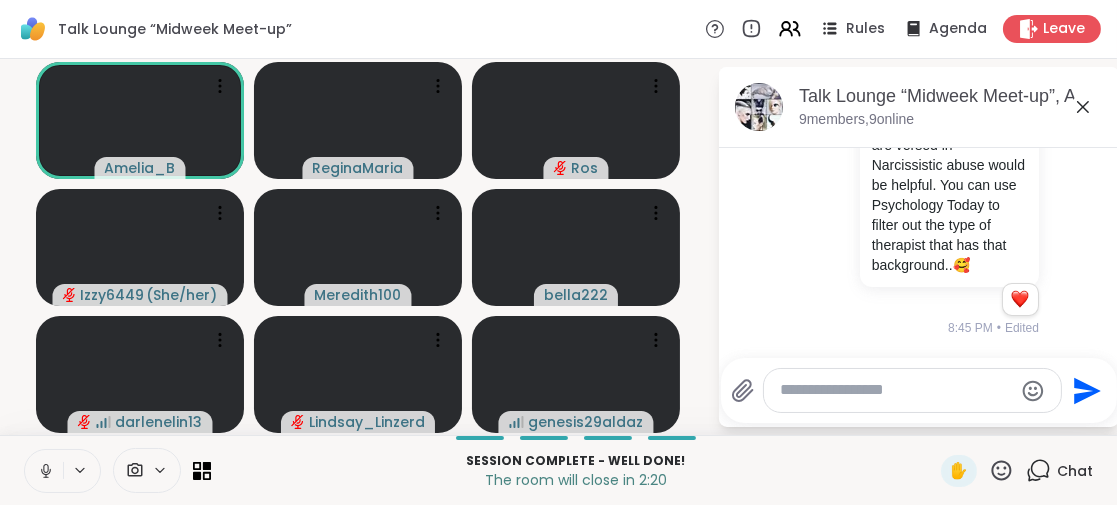 click at bounding box center (896, 390) 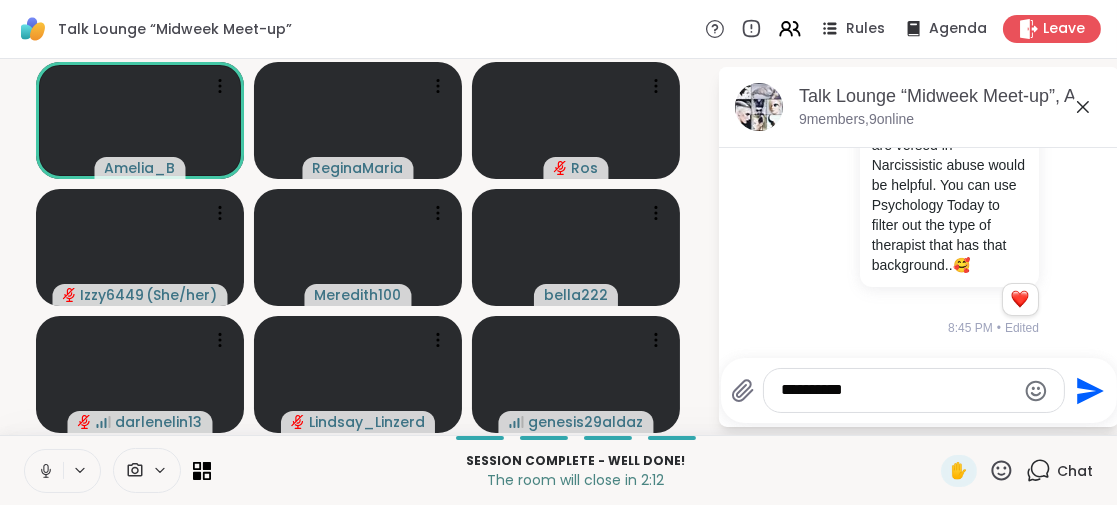 click 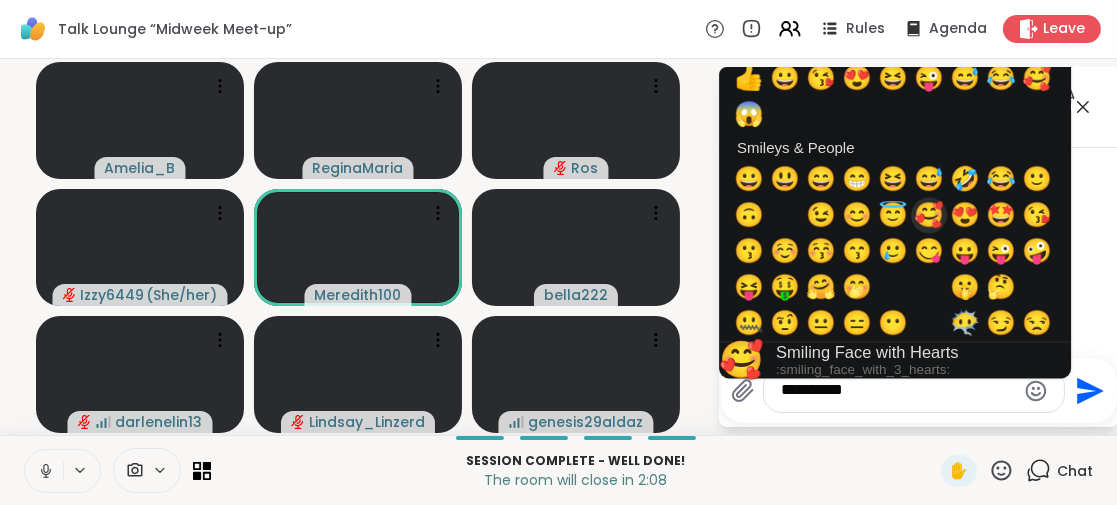 click on "🥰" at bounding box center [929, 216] 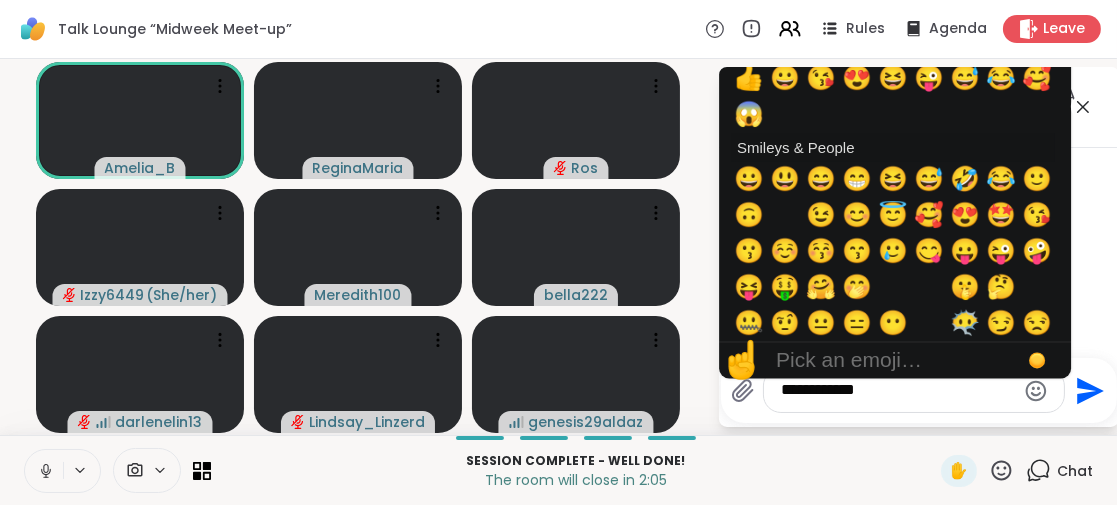 click 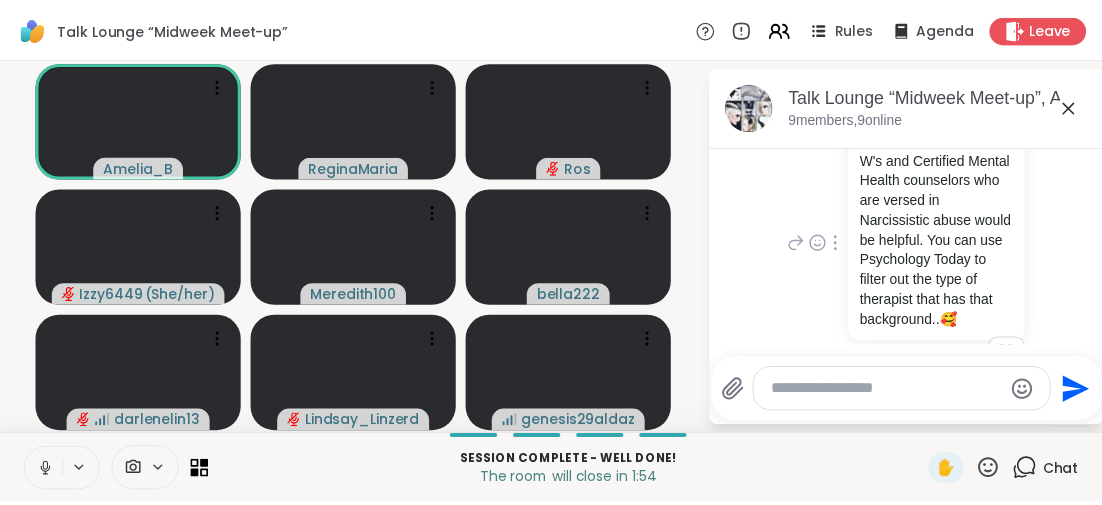 scroll, scrollTop: 457, scrollLeft: 0, axis: vertical 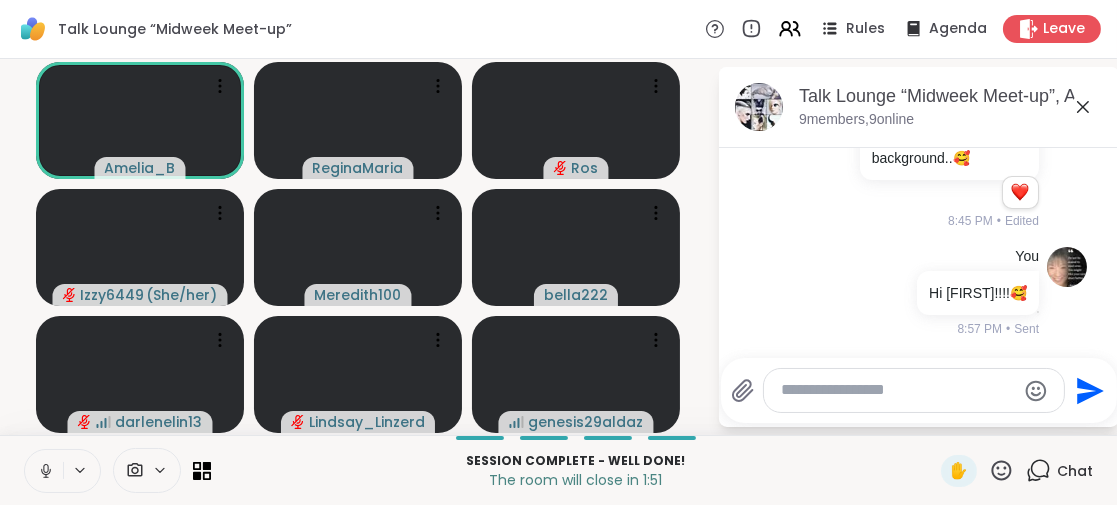 click on "Session Complete - well done!" at bounding box center [576, 461] 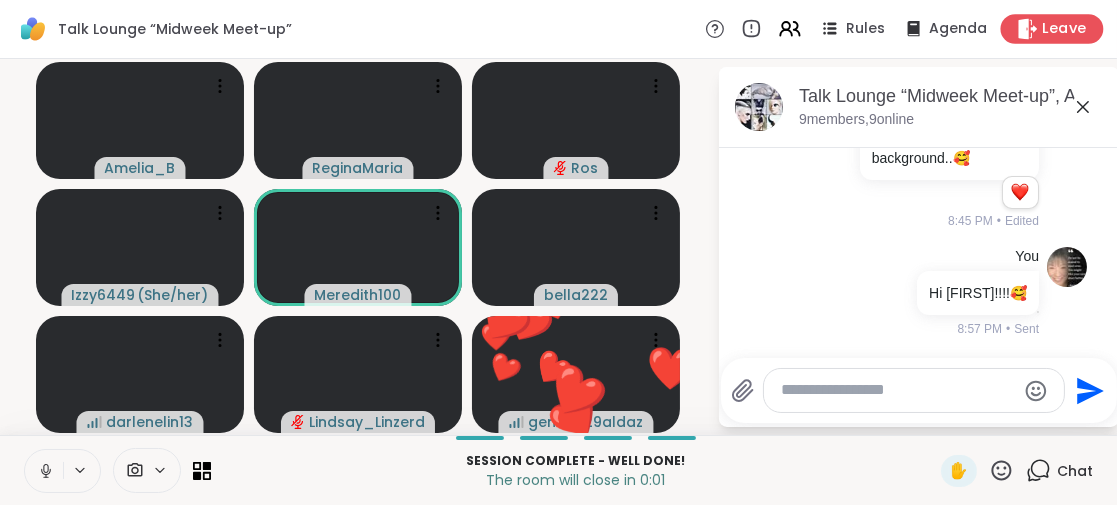 click on "Leave" at bounding box center [1065, 29] 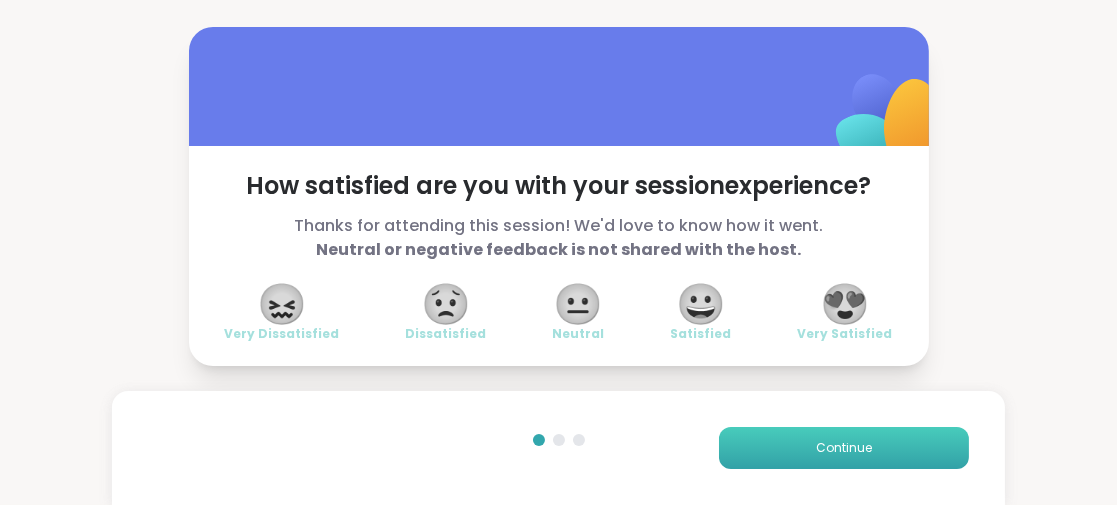 click on "Continue" at bounding box center (844, 448) 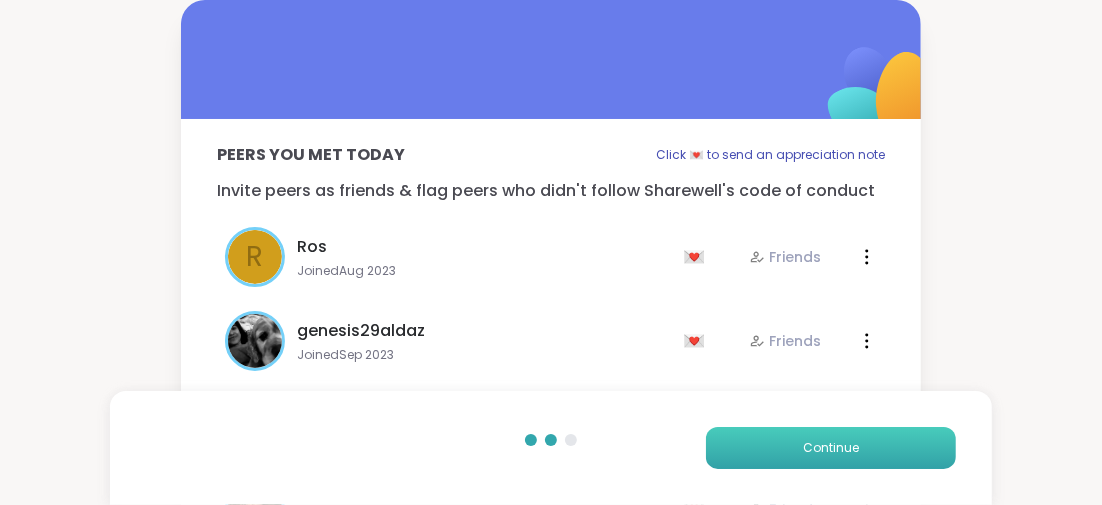 click on "Continue" at bounding box center (831, 448) 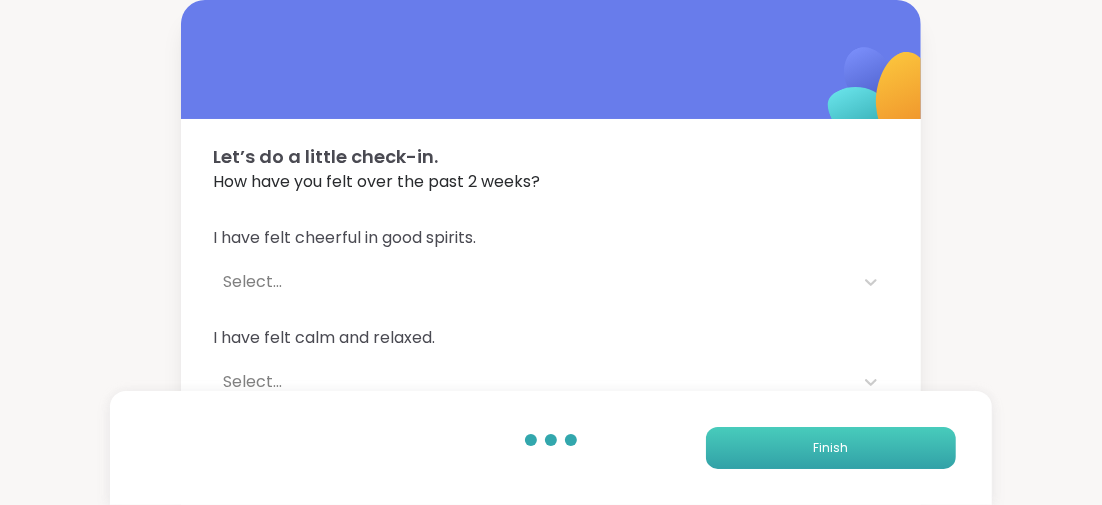 click on "Finish" at bounding box center [831, 448] 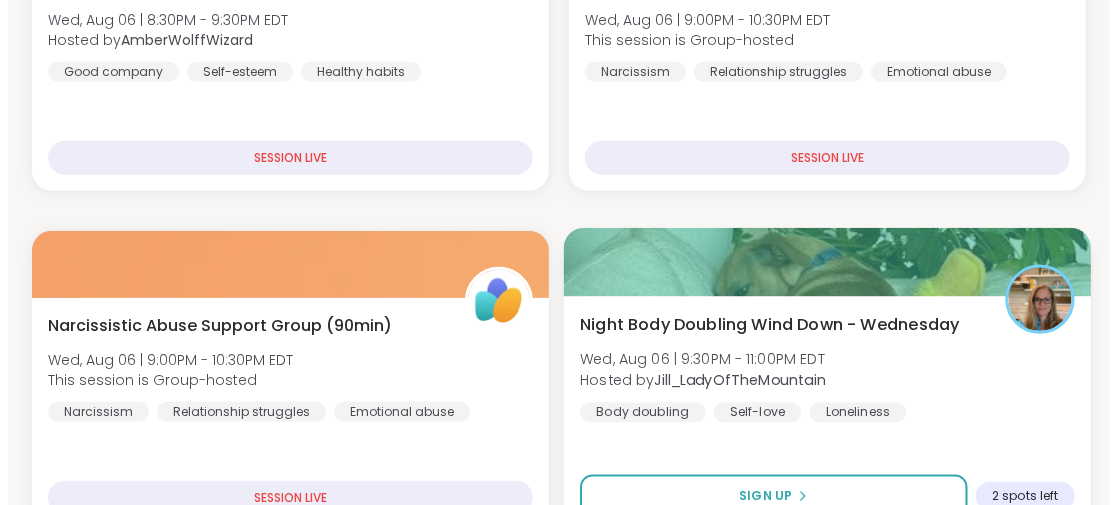 scroll, scrollTop: 600, scrollLeft: 0, axis: vertical 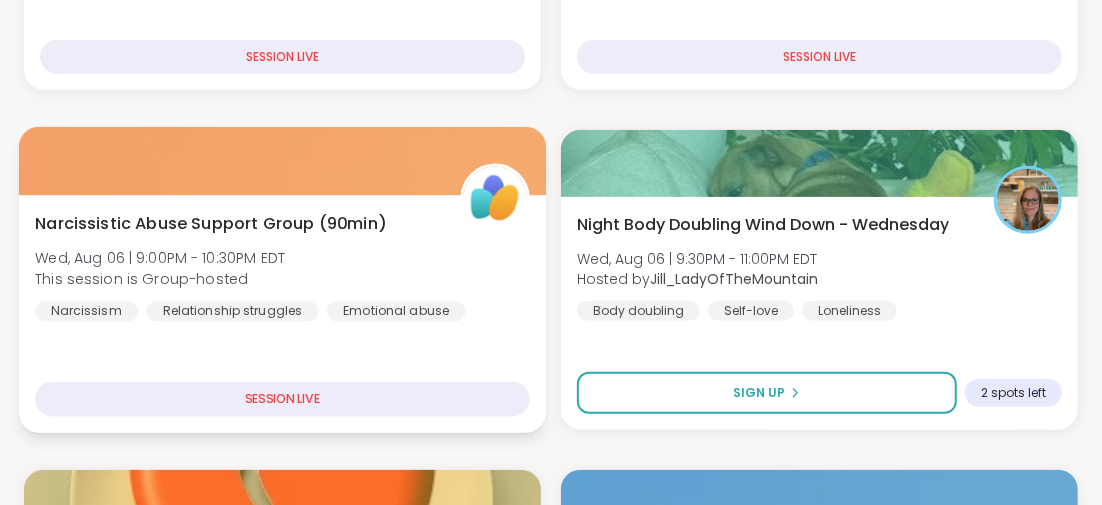 click on "Narcissistic Abuse Support Group (90min)" at bounding box center [210, 223] 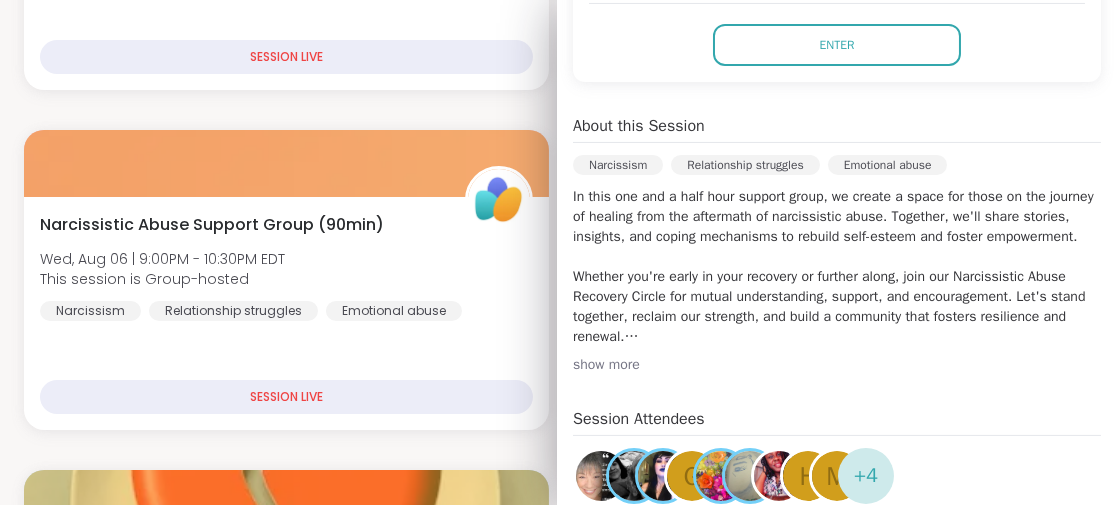 scroll, scrollTop: 400, scrollLeft: 0, axis: vertical 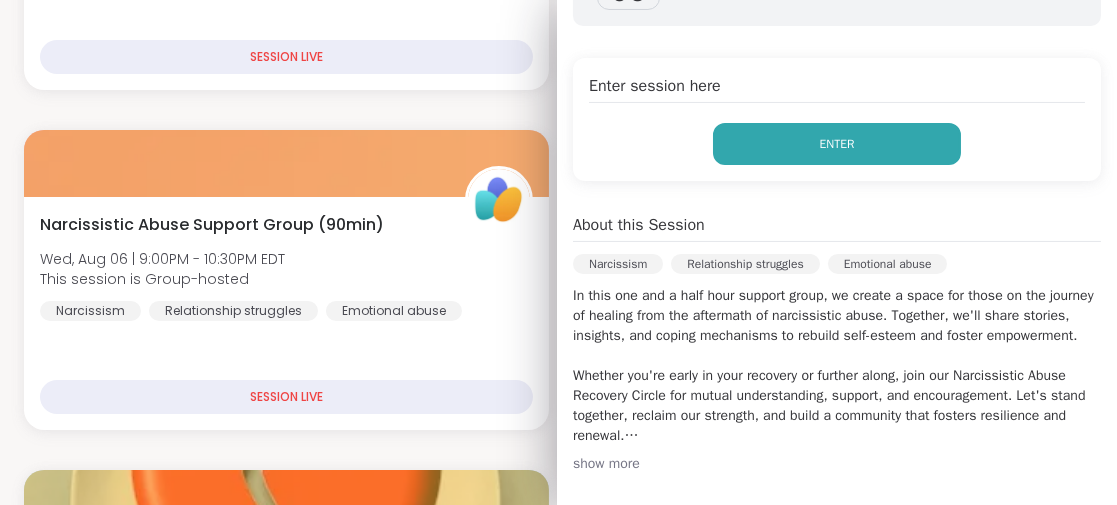 click on "Enter" at bounding box center (837, 144) 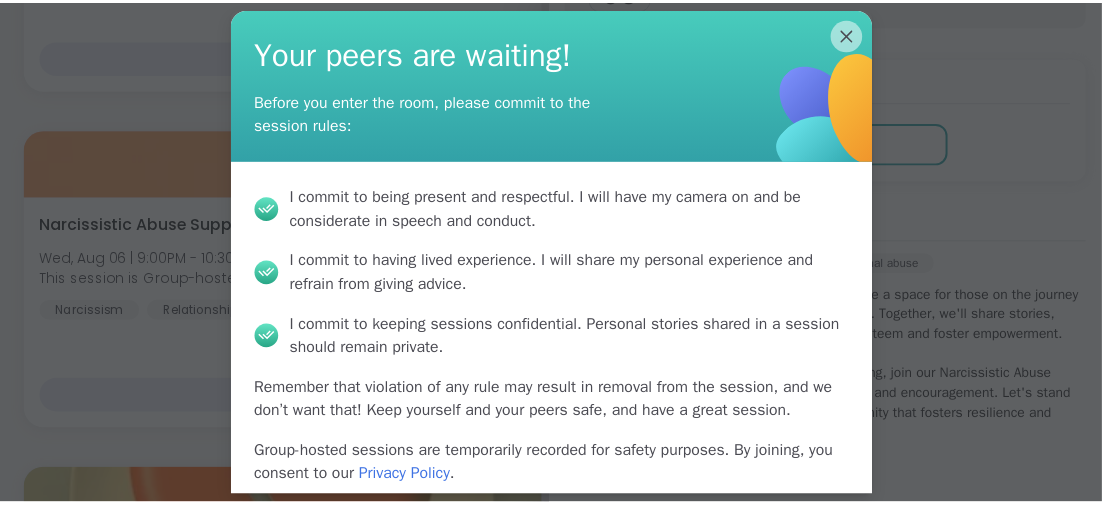 scroll, scrollTop: 85, scrollLeft: 0, axis: vertical 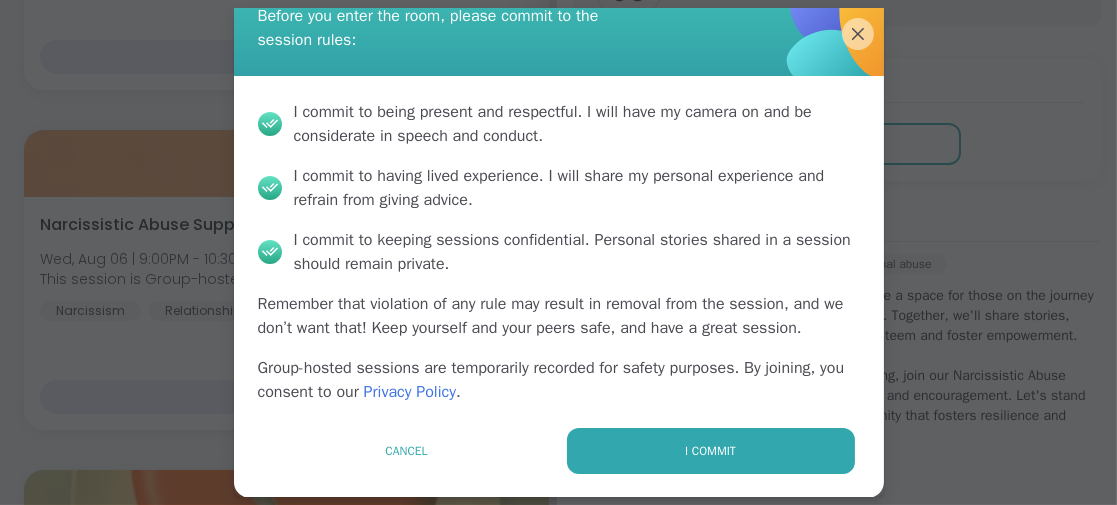 click on "I commit" at bounding box center (711, 451) 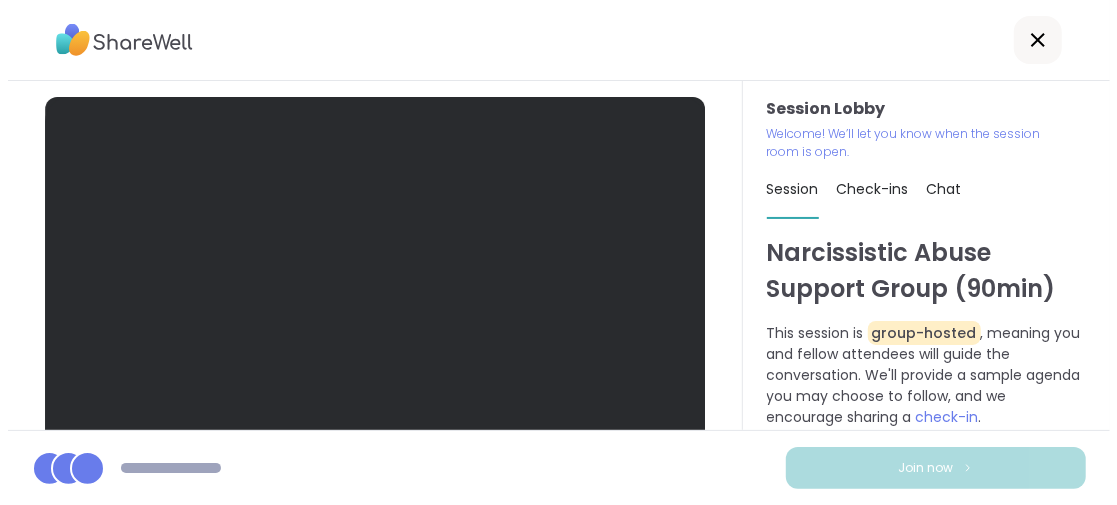 scroll, scrollTop: 0, scrollLeft: 0, axis: both 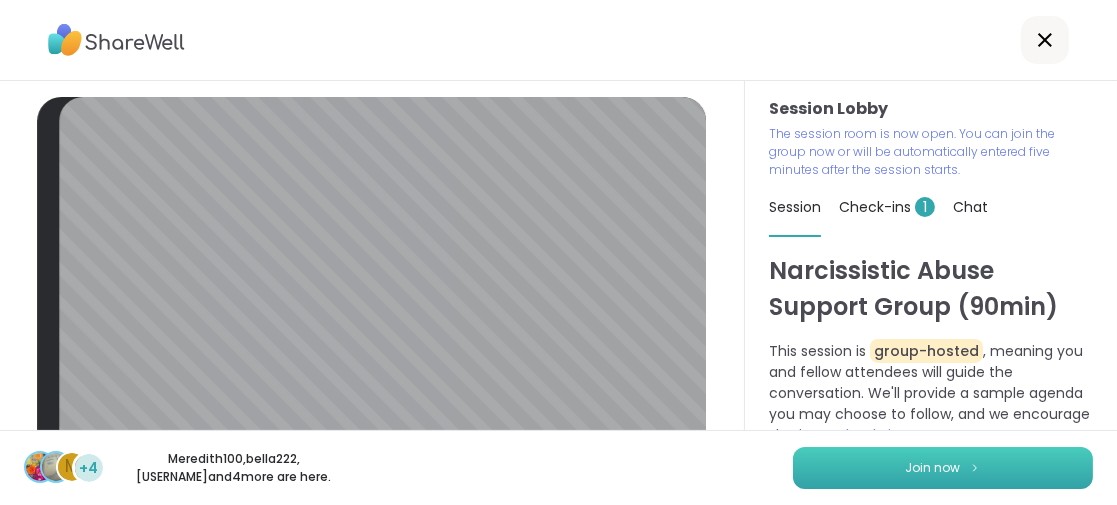 click on "Join now" at bounding box center [943, 468] 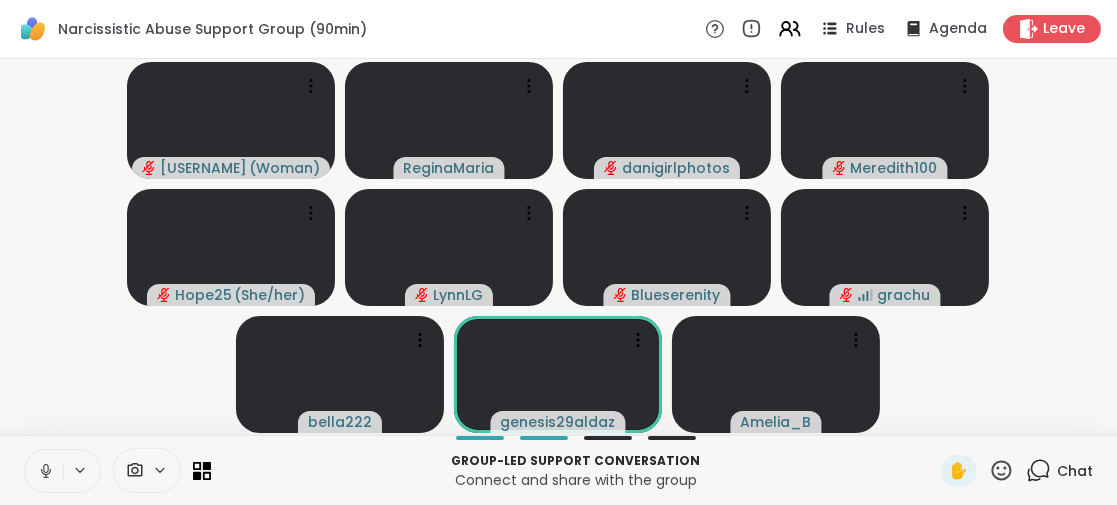 click 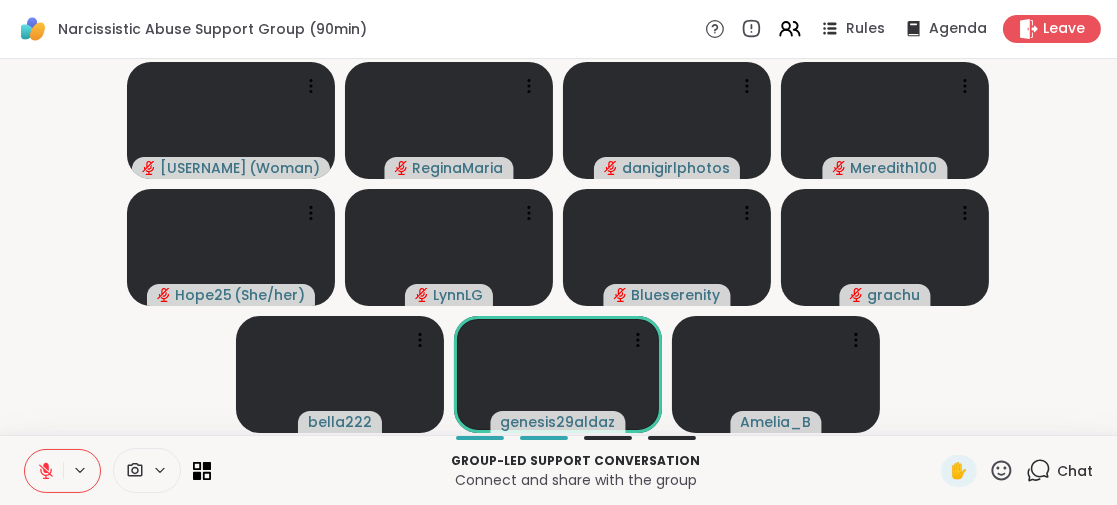 click 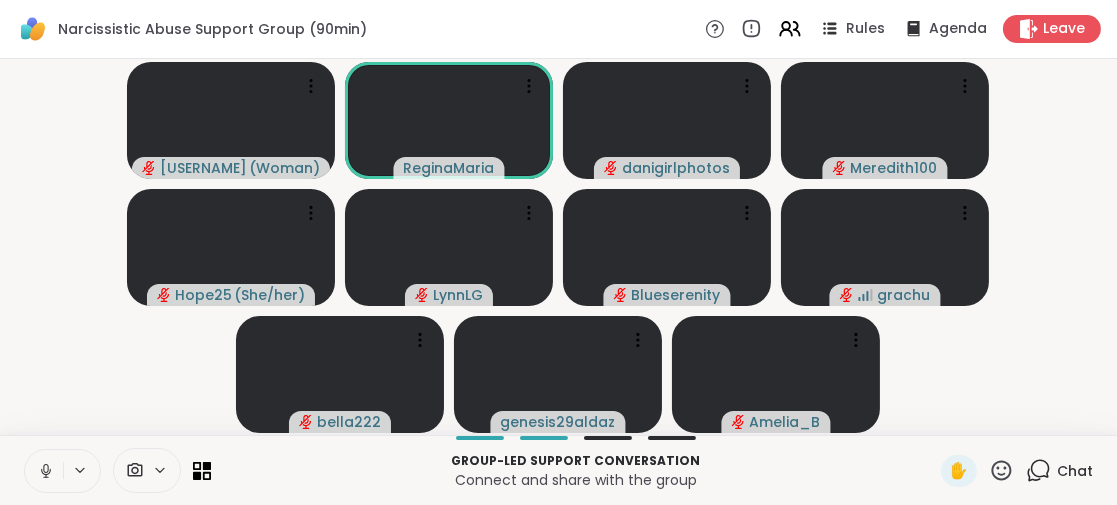 click 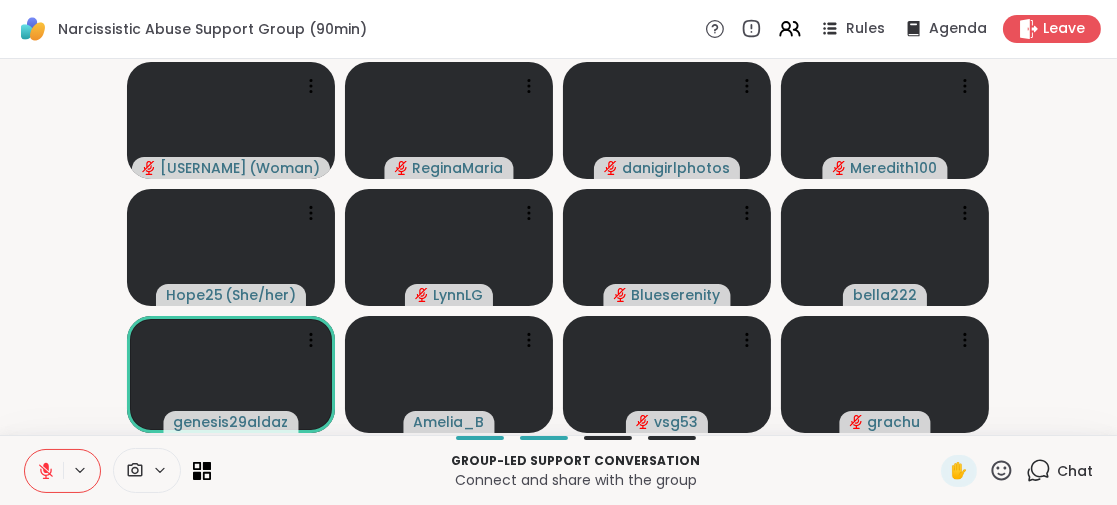 drag, startPoint x: 45, startPoint y: 459, endPoint x: 52, endPoint y: 494, distance: 35.69314 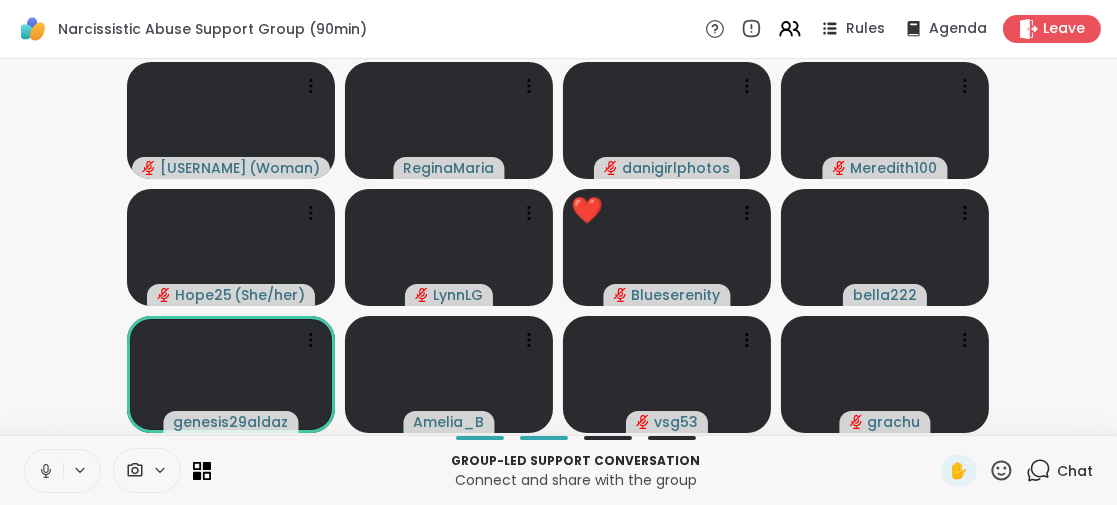 click 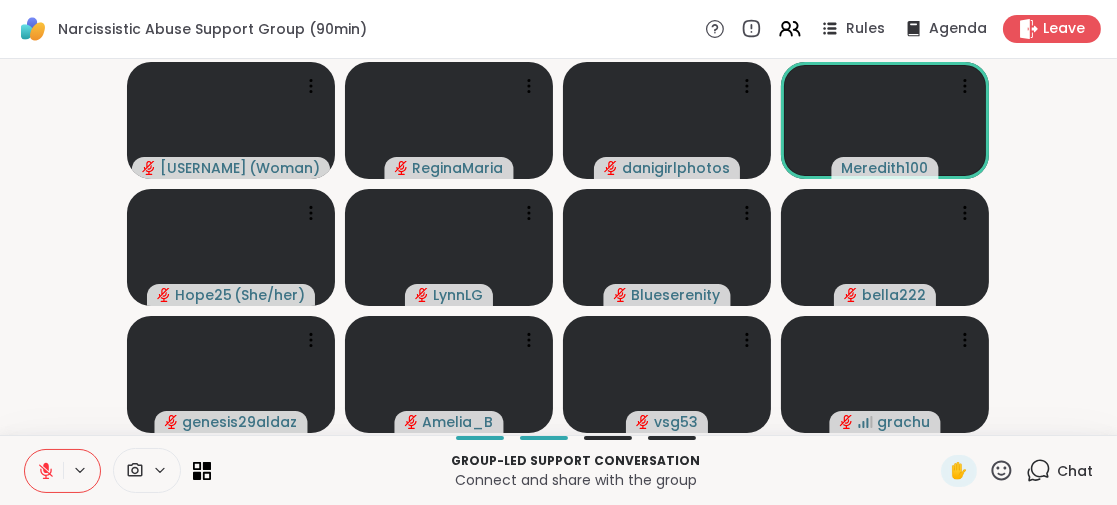 click 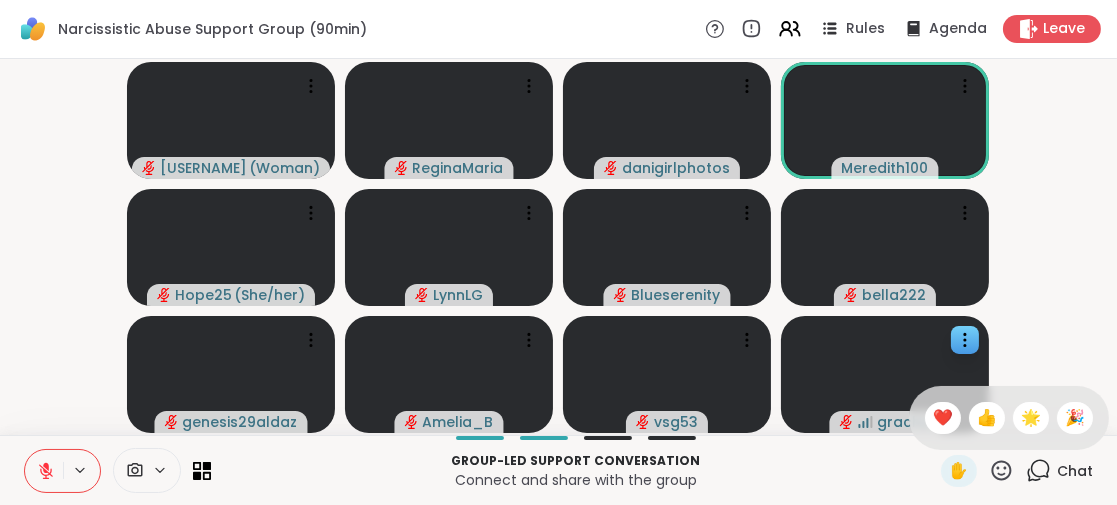 drag, startPoint x: 964, startPoint y: 415, endPoint x: 831, endPoint y: 407, distance: 133.24039 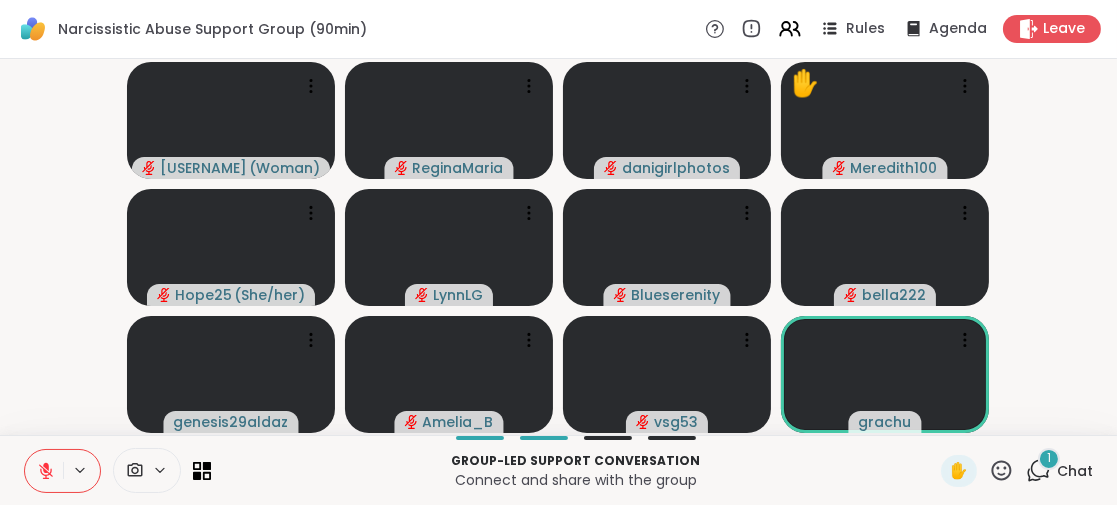 click on "1" at bounding box center (1049, 459) 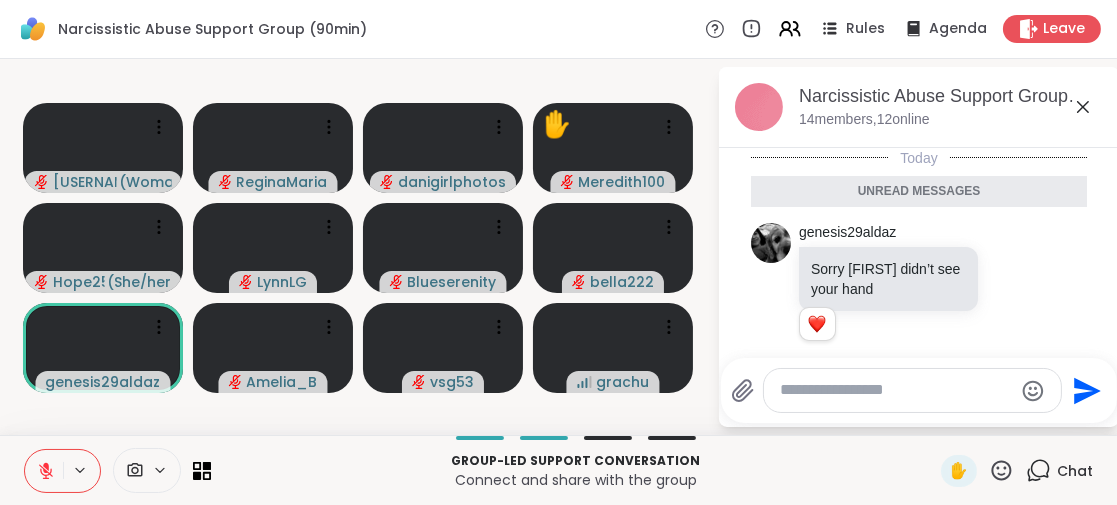 scroll, scrollTop: 23, scrollLeft: 0, axis: vertical 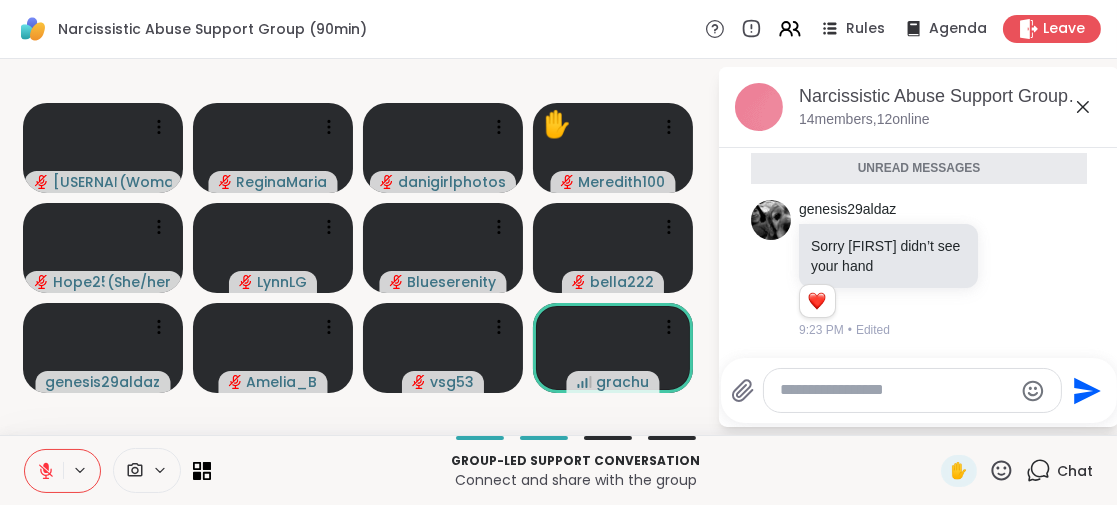 click 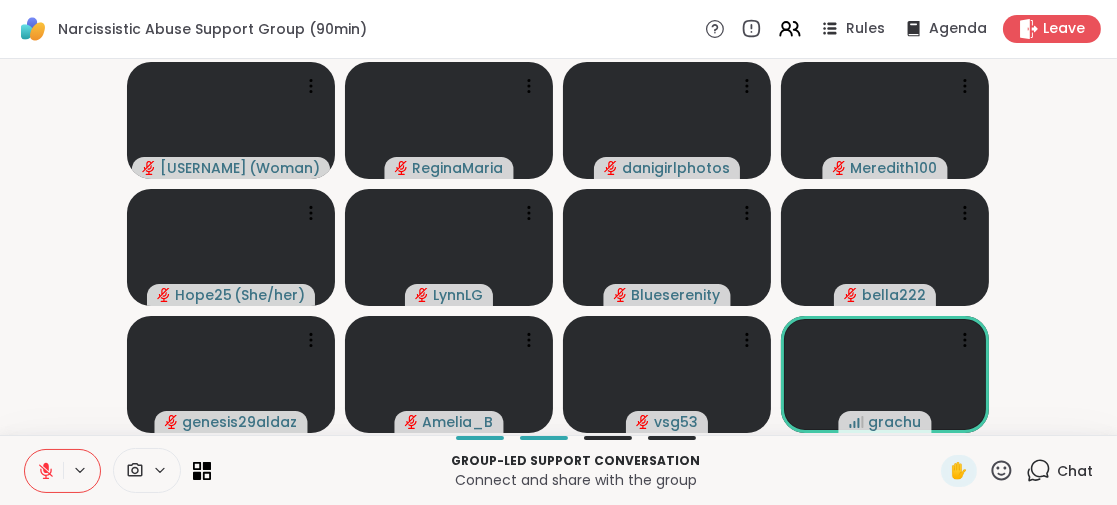 click on "[USERNAME] ( Woman  ) [USERNAME] [USERNAME] [USERNAME] Hope25 ( She/her ) [USERNAME] [USERNAME] [USERNAME] [USERNAME] [USERNAME] [USERNAME] [USERNAME]" at bounding box center [558, 247] 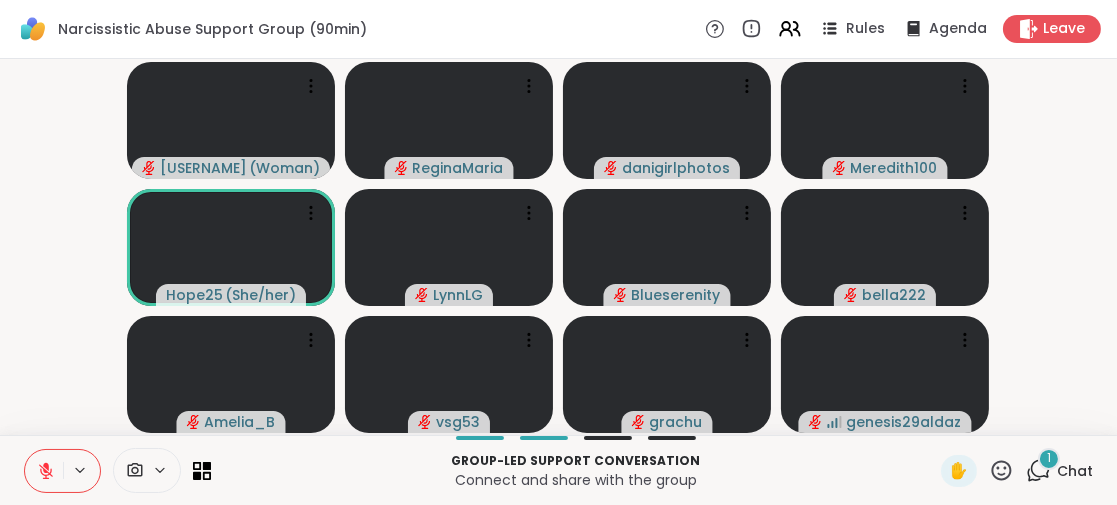 click on "1" at bounding box center [1049, 459] 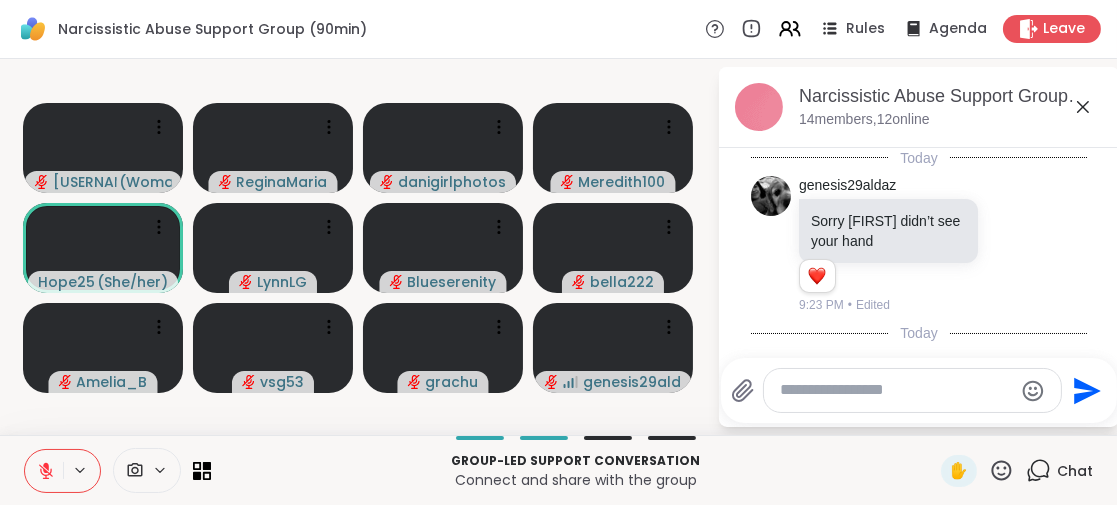 scroll, scrollTop: 150, scrollLeft: 0, axis: vertical 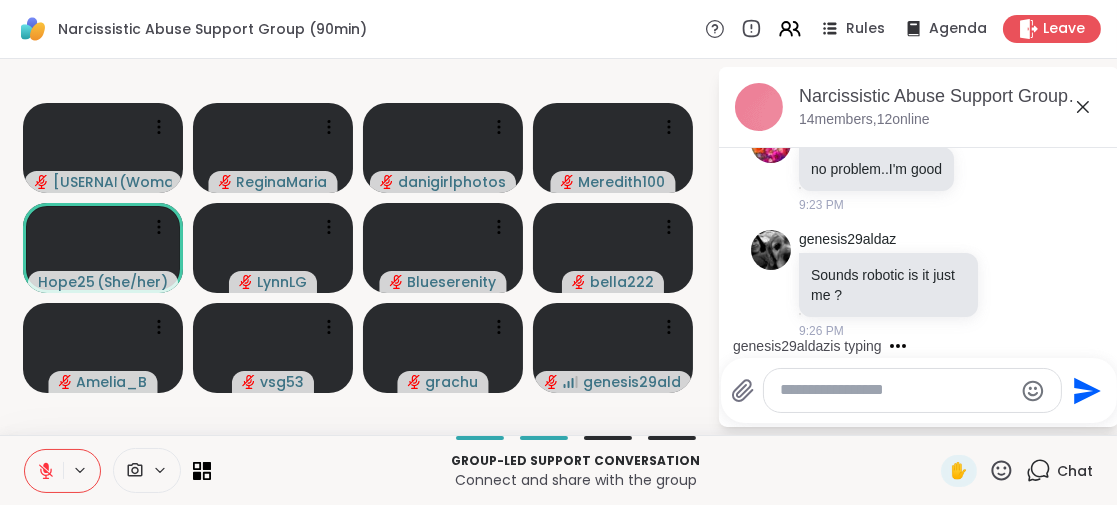 click 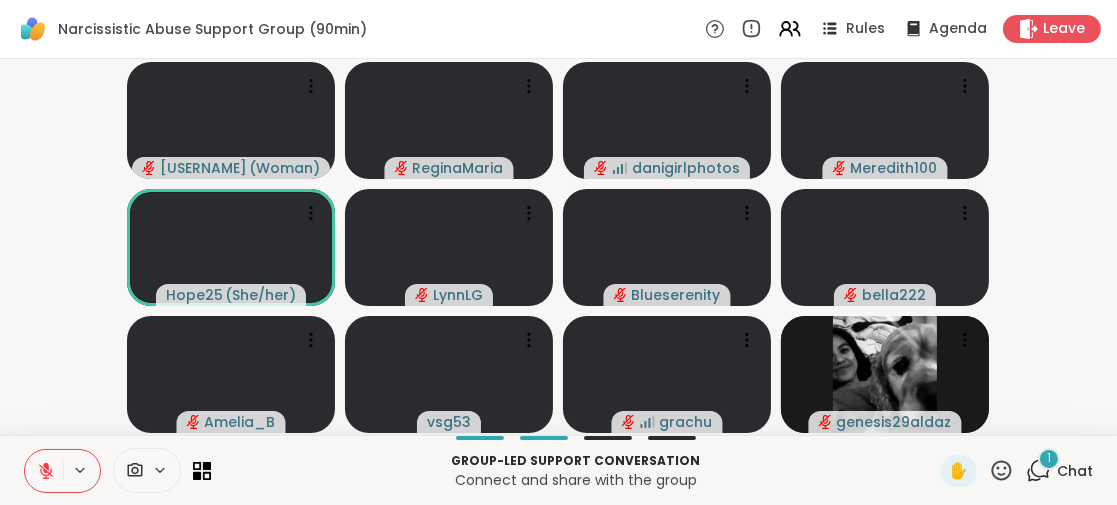 click on "1" at bounding box center (1049, 458) 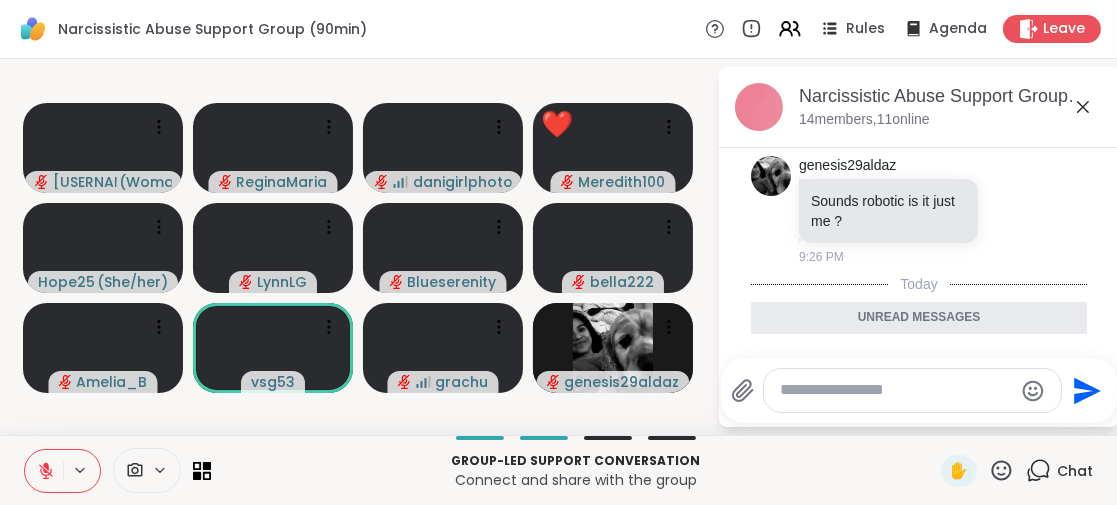scroll, scrollTop: 382, scrollLeft: 0, axis: vertical 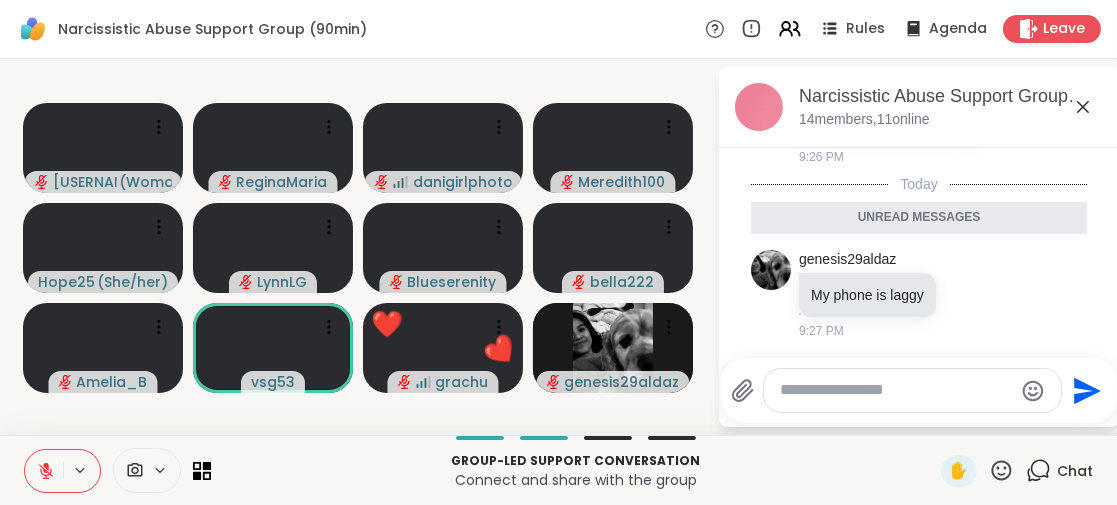 click at bounding box center [896, 390] 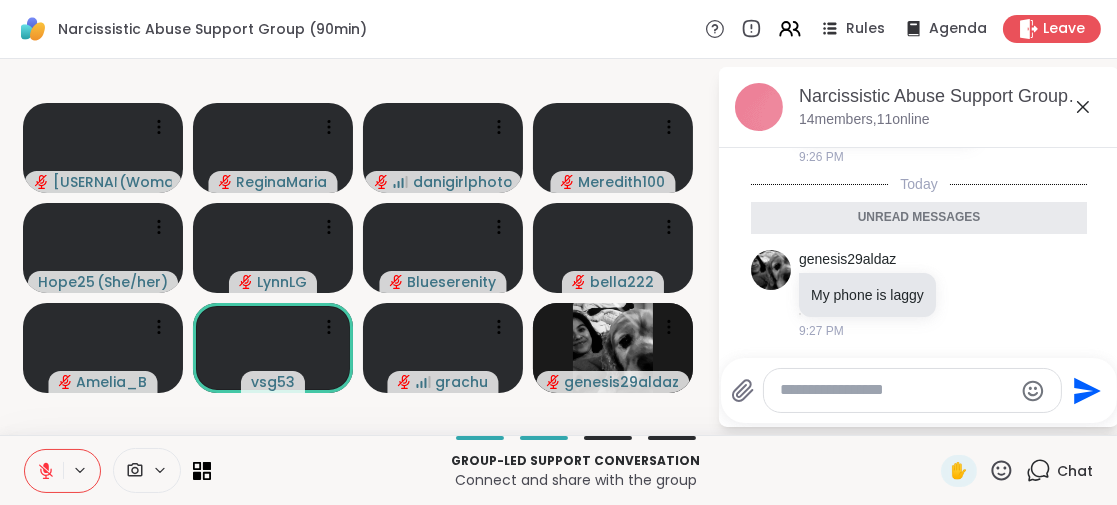 type on "*" 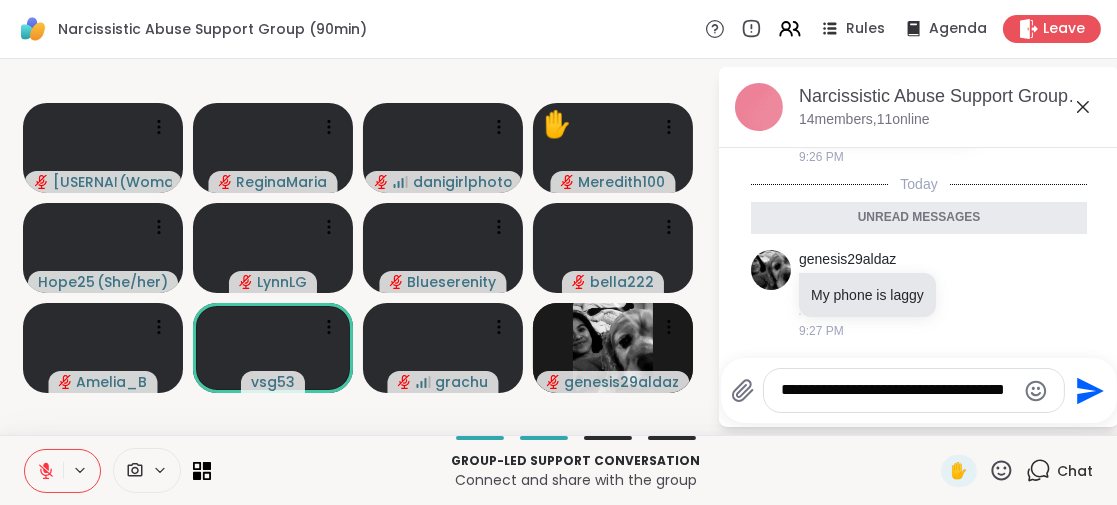 scroll, scrollTop: 0, scrollLeft: 0, axis: both 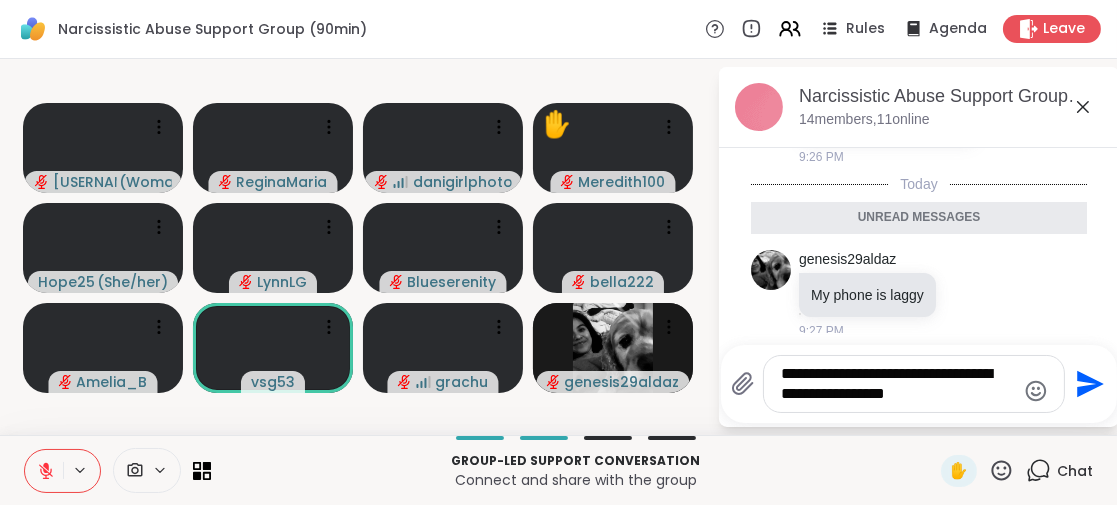 type on "**********" 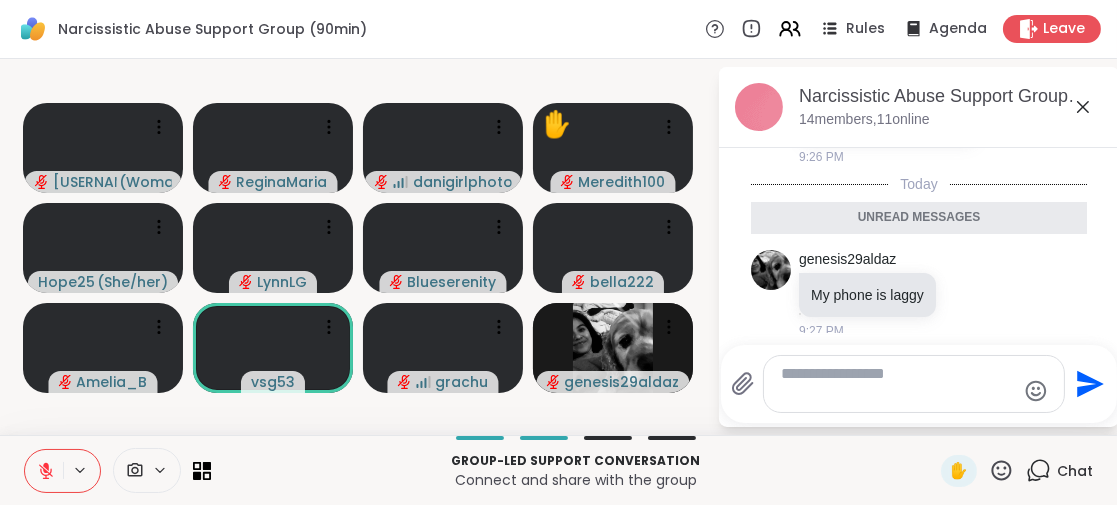 scroll, scrollTop: 0, scrollLeft: 0, axis: both 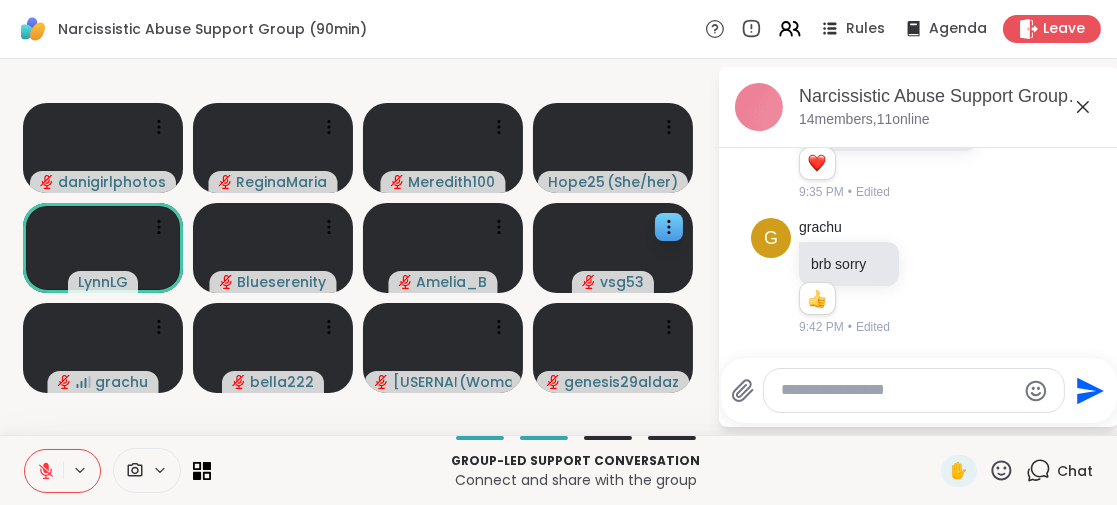drag, startPoint x: 1083, startPoint y: 104, endPoint x: 950, endPoint y: 200, distance: 164.02744 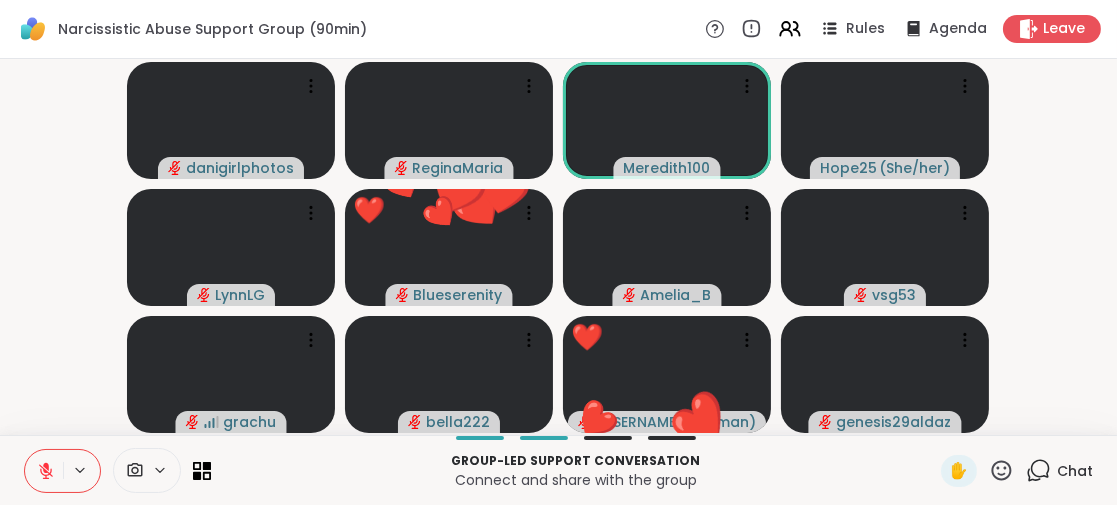 click 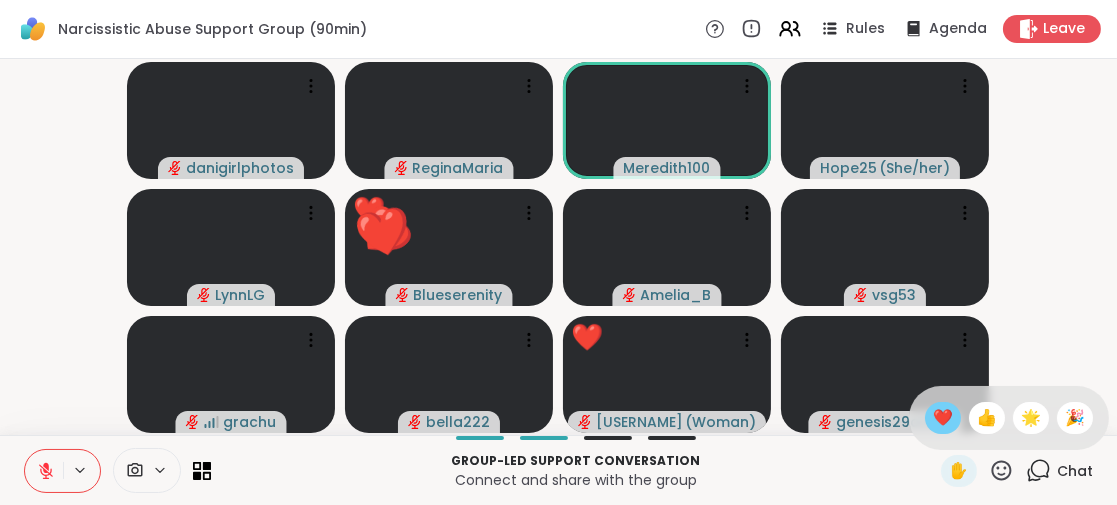 click on "❤️" at bounding box center [943, 418] 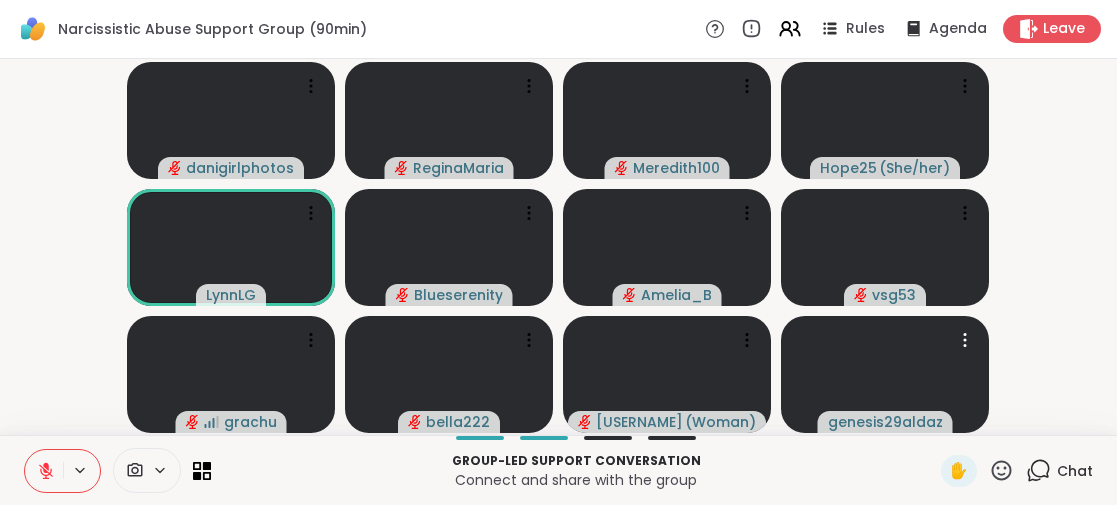 scroll, scrollTop: 0, scrollLeft: 0, axis: both 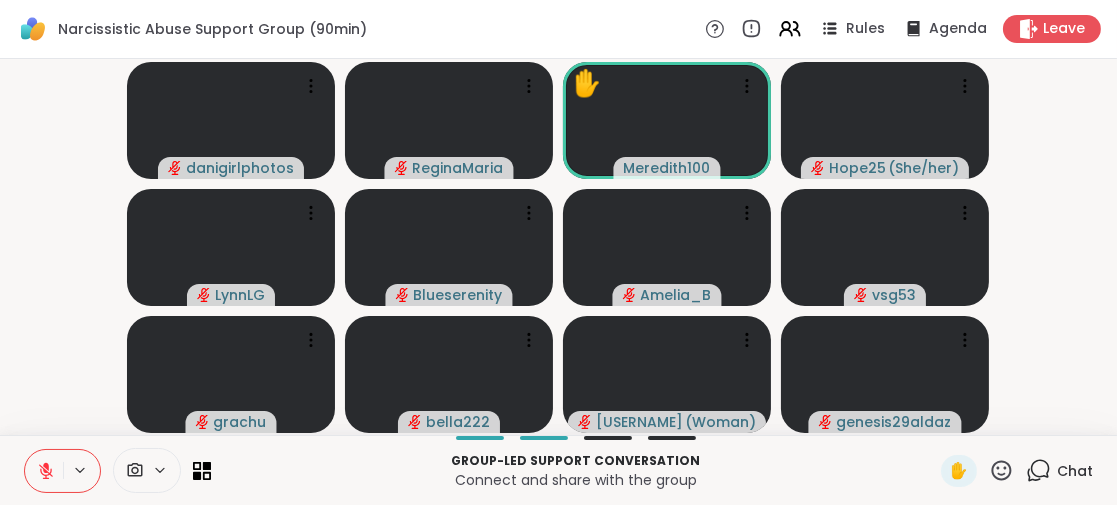 click 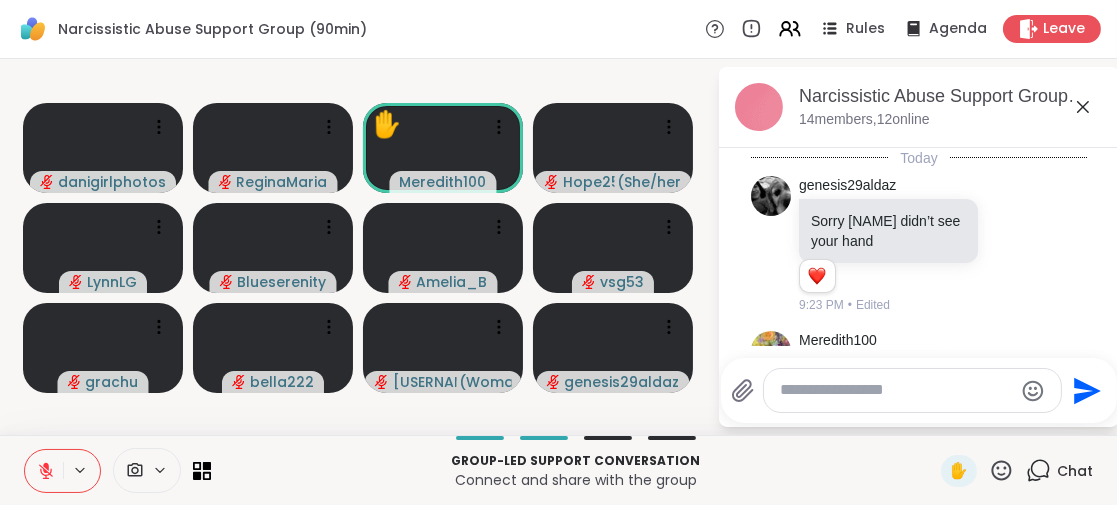 scroll, scrollTop: 1029, scrollLeft: 0, axis: vertical 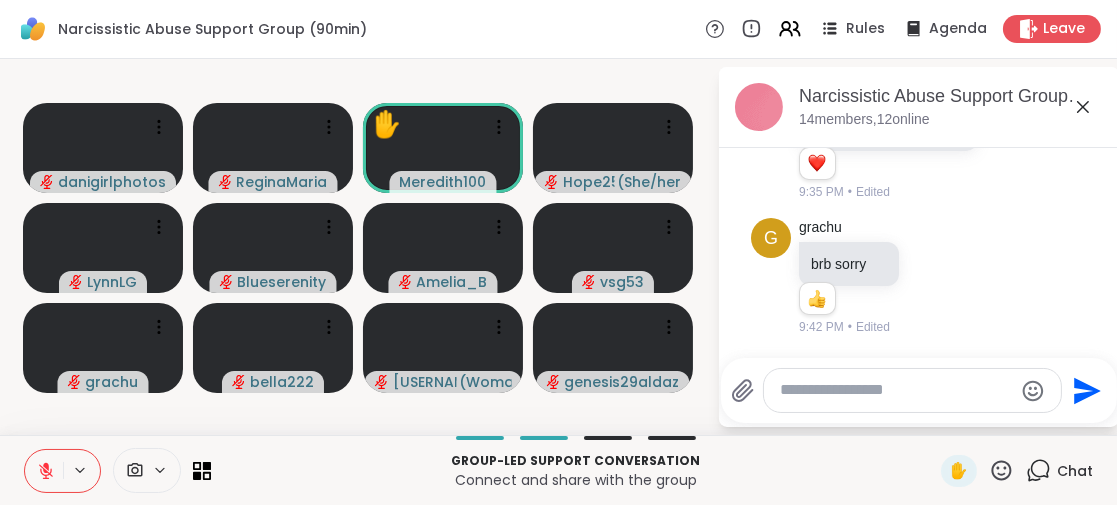 click at bounding box center (896, 390) 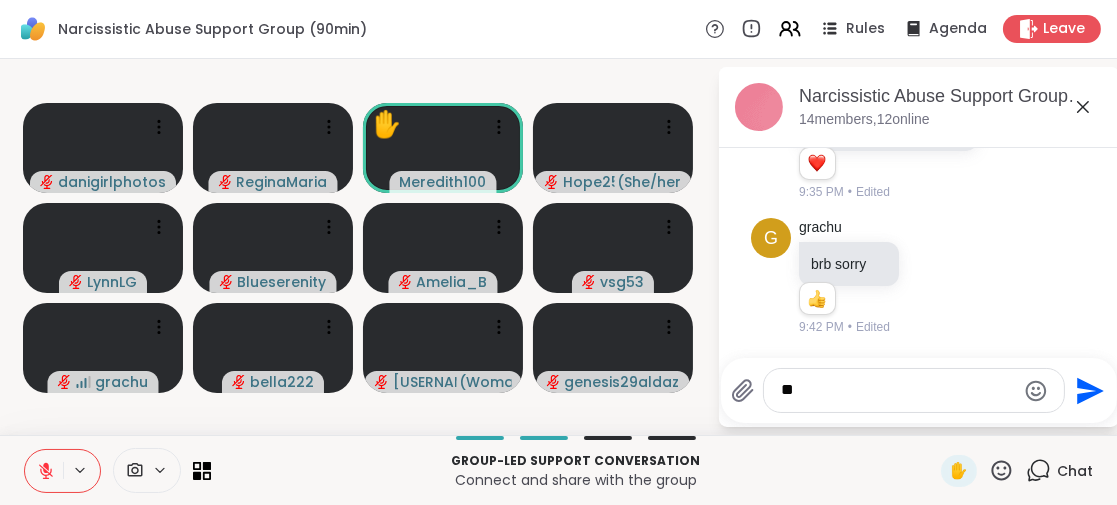 click on "**" at bounding box center (898, 390) 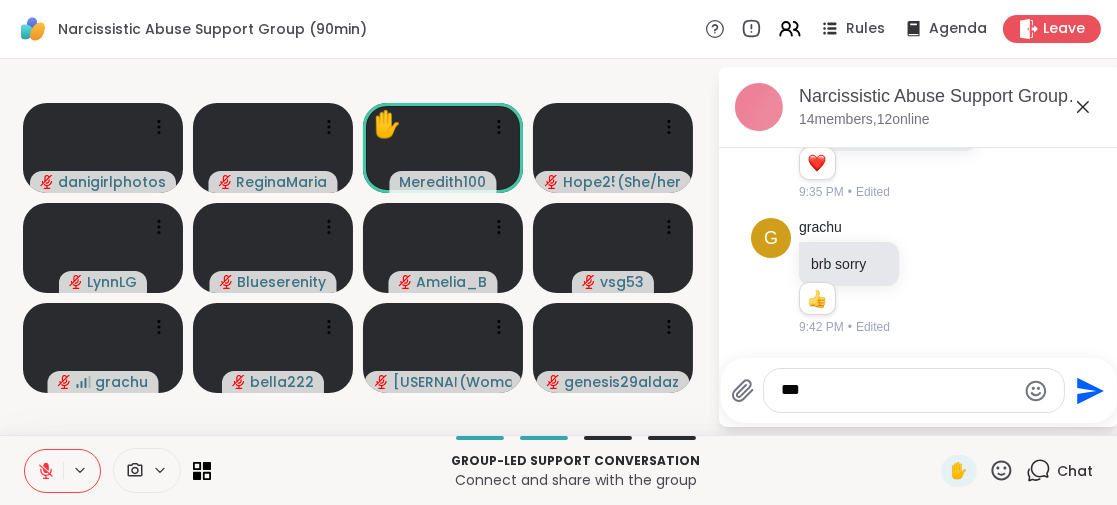 type on "***" 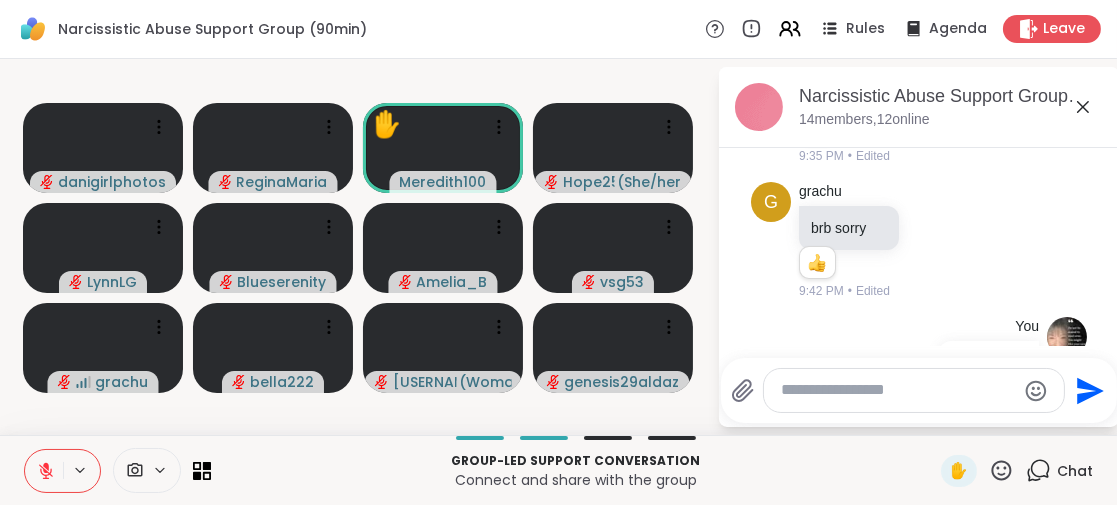 scroll, scrollTop: 1135, scrollLeft: 0, axis: vertical 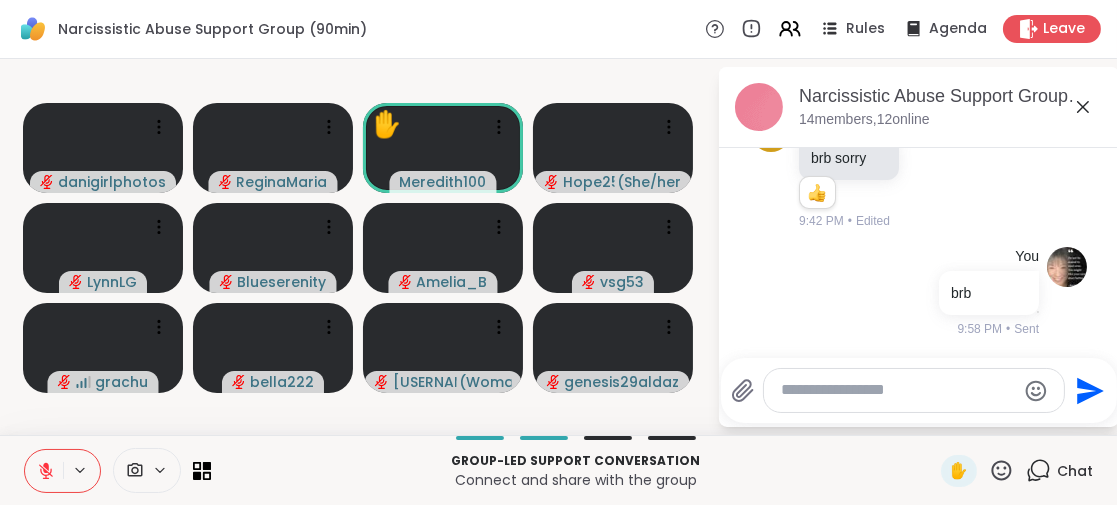 click 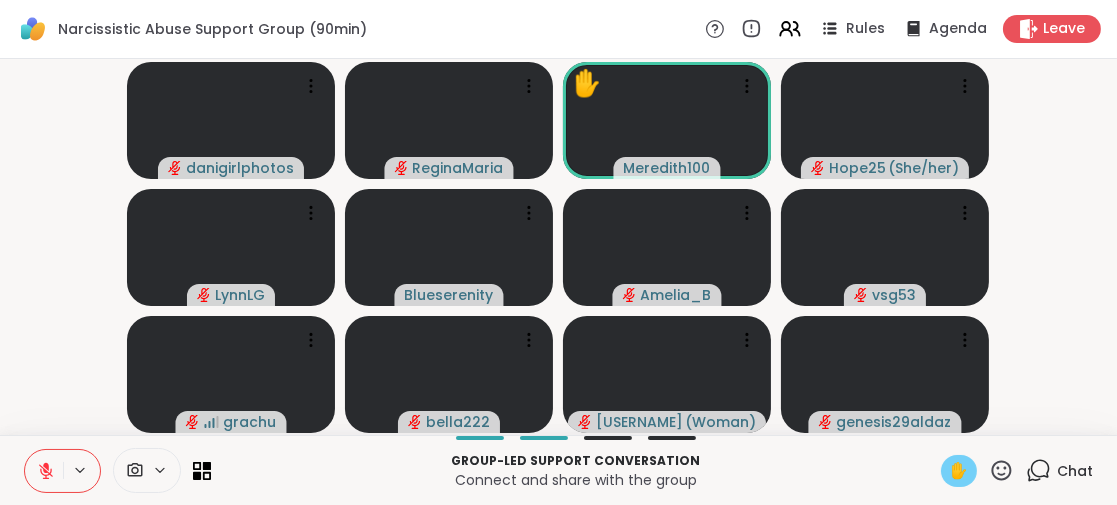 click on "✋" at bounding box center (959, 471) 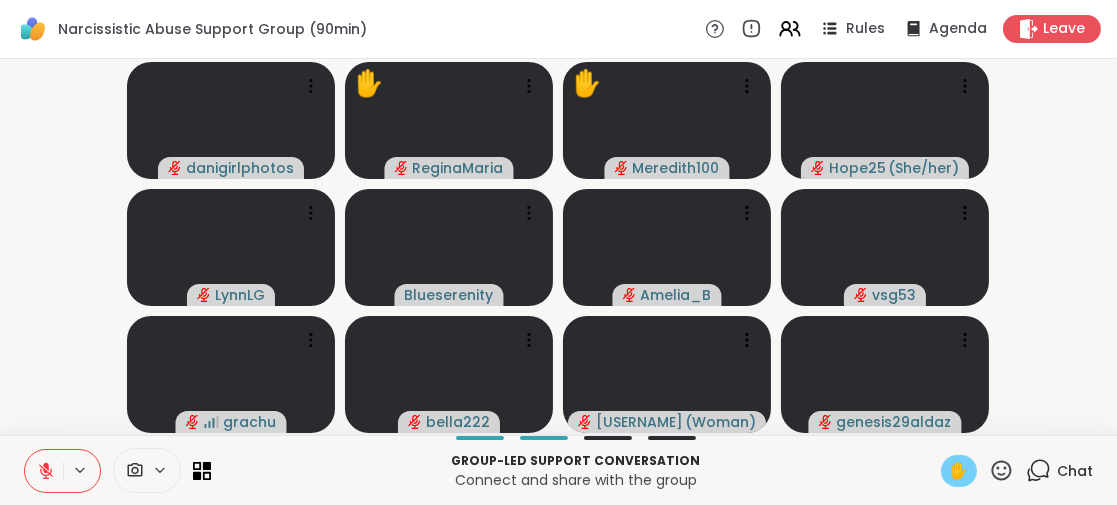 click 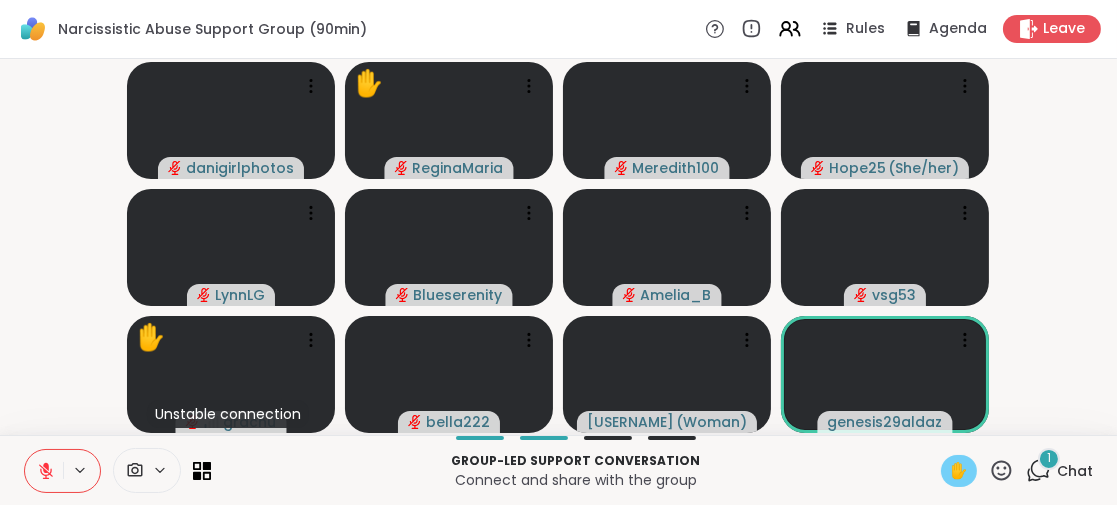 drag, startPoint x: 940, startPoint y: 469, endPoint x: 928, endPoint y: 476, distance: 13.892444 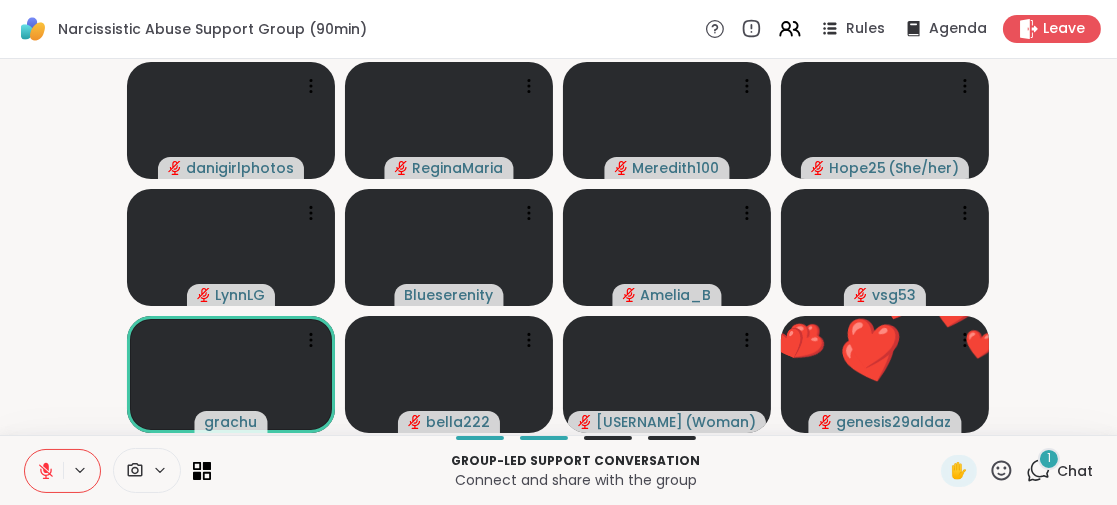 click 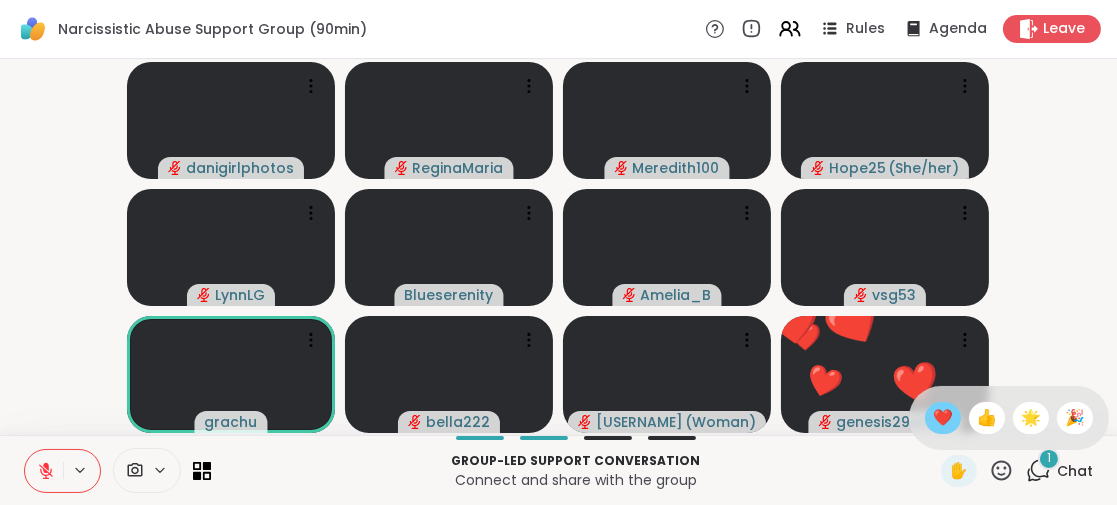 click on "❤️" at bounding box center [943, 418] 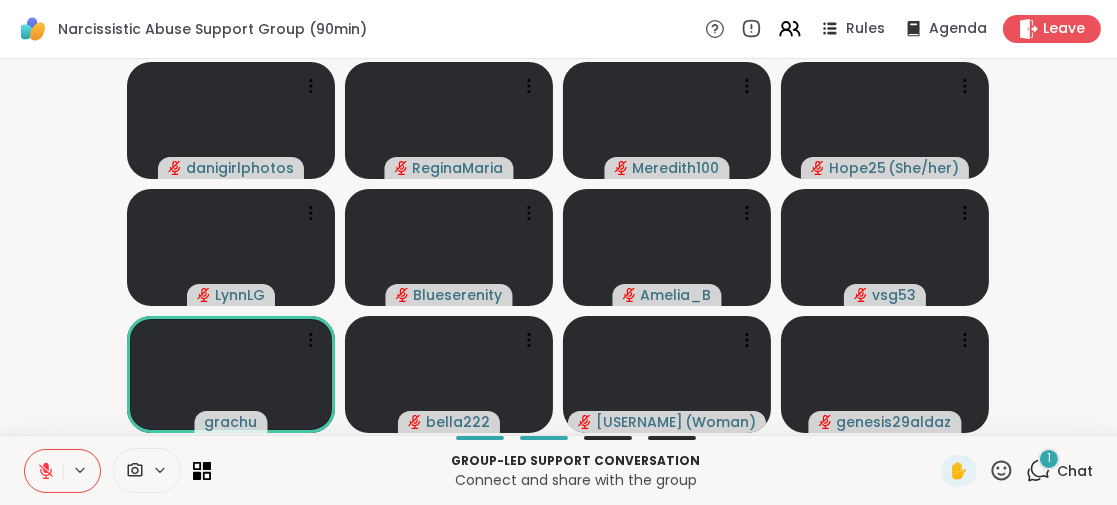 click on "1" at bounding box center [1049, 458] 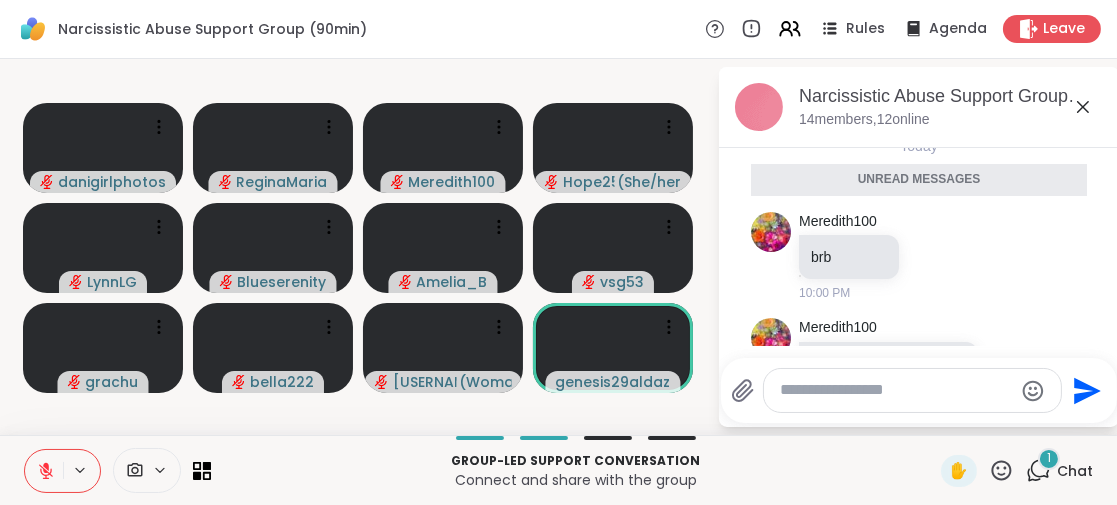scroll, scrollTop: 1408, scrollLeft: 0, axis: vertical 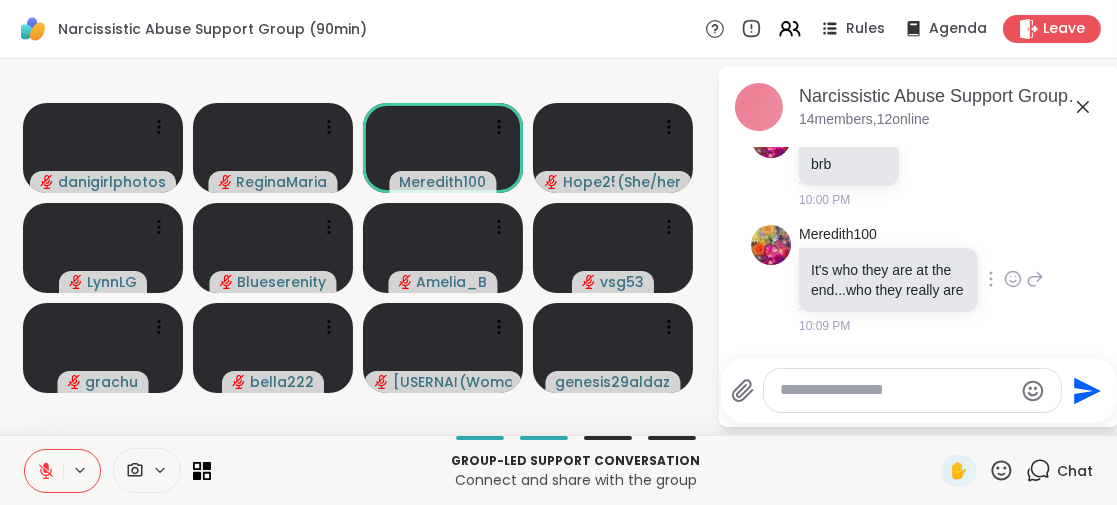 click 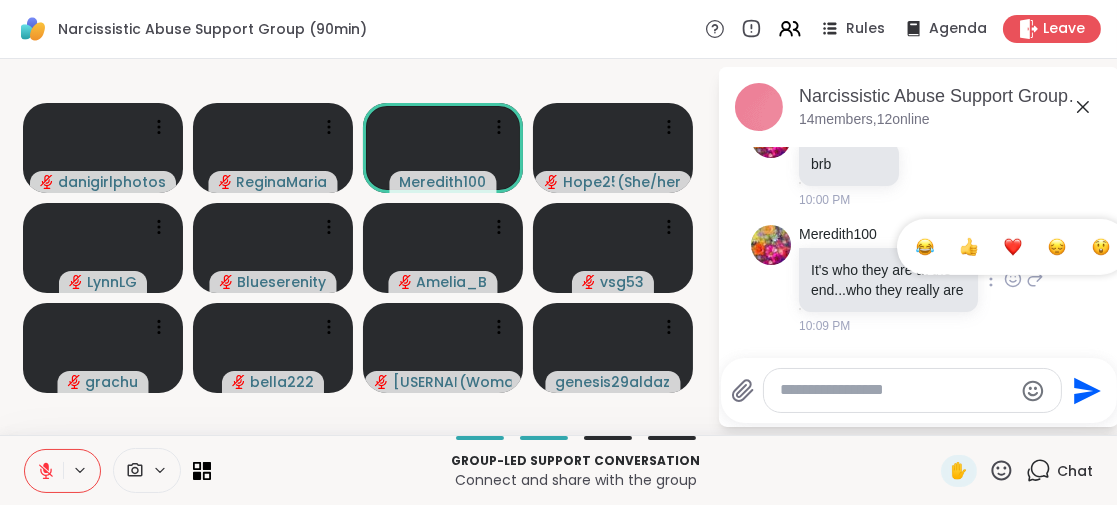 drag, startPoint x: 950, startPoint y: 232, endPoint x: 940, endPoint y: 238, distance: 11.661903 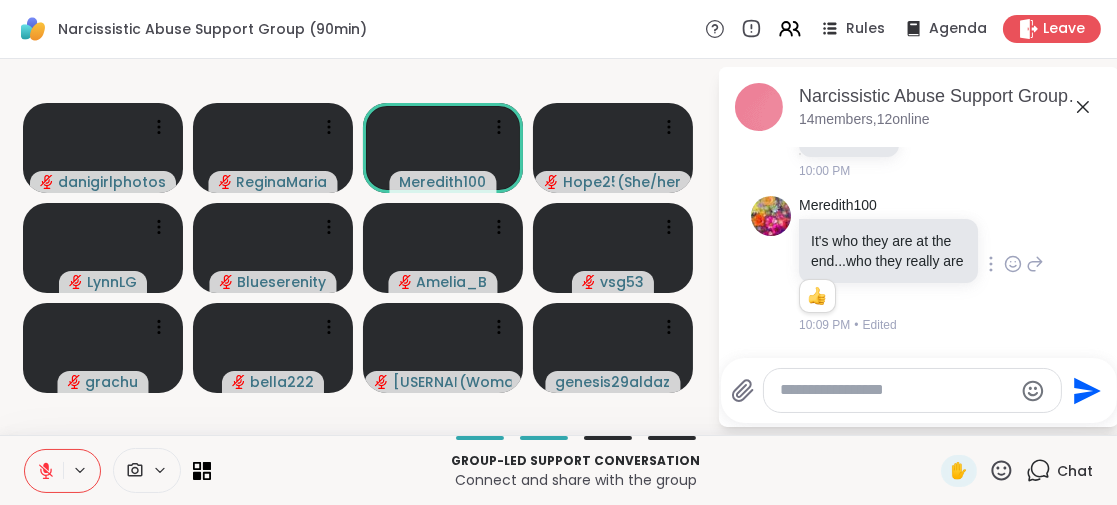 scroll, scrollTop: 1436, scrollLeft: 0, axis: vertical 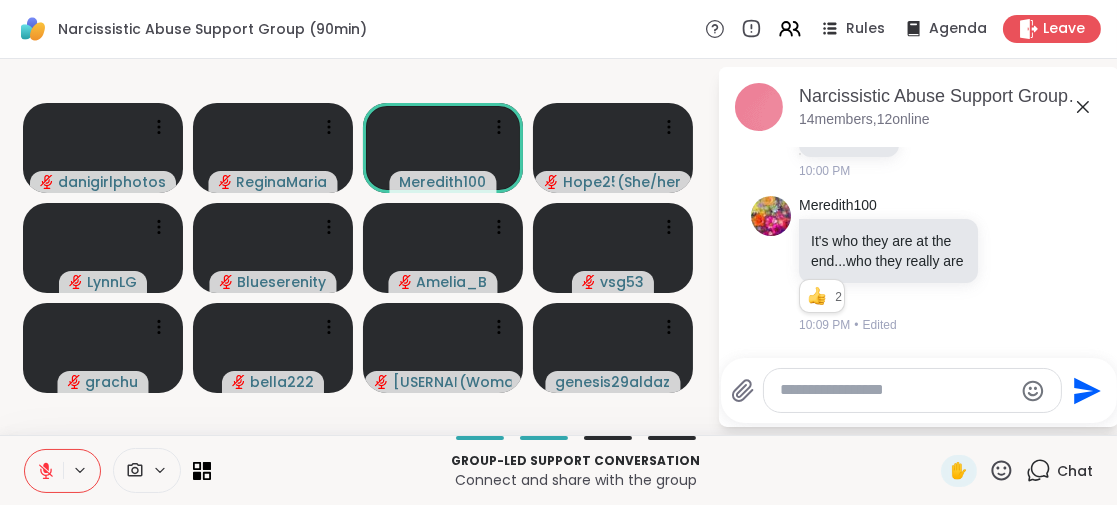 click 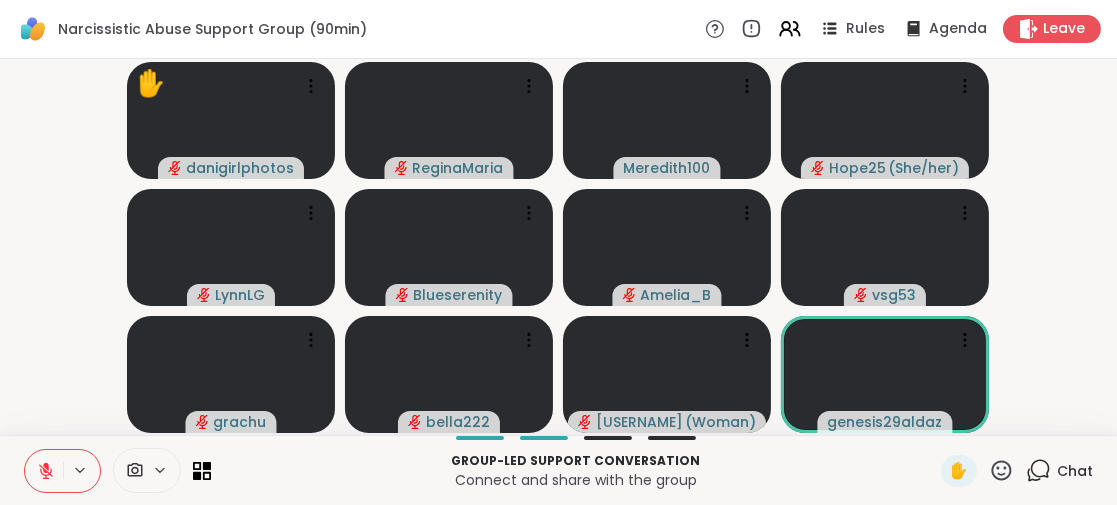 click 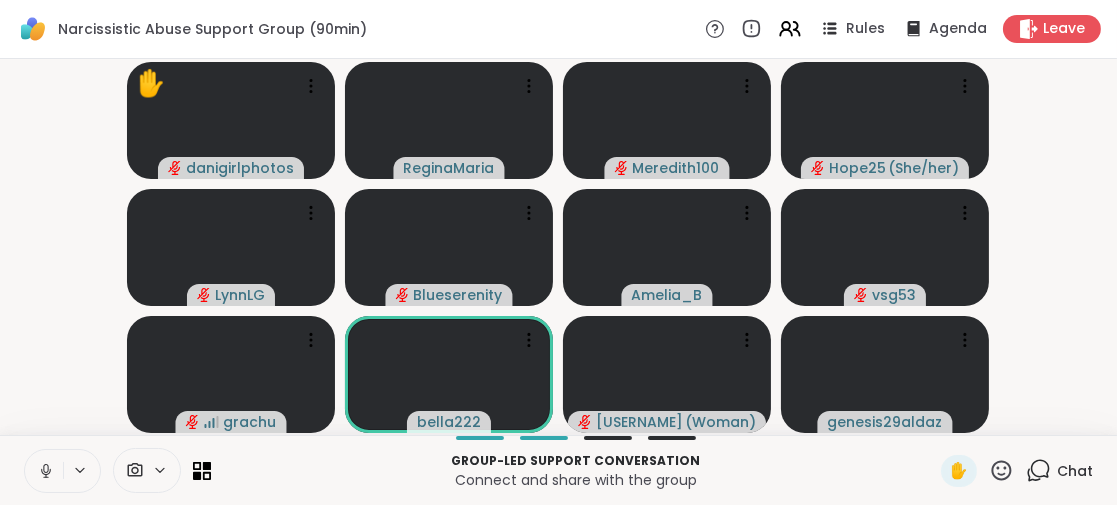 click 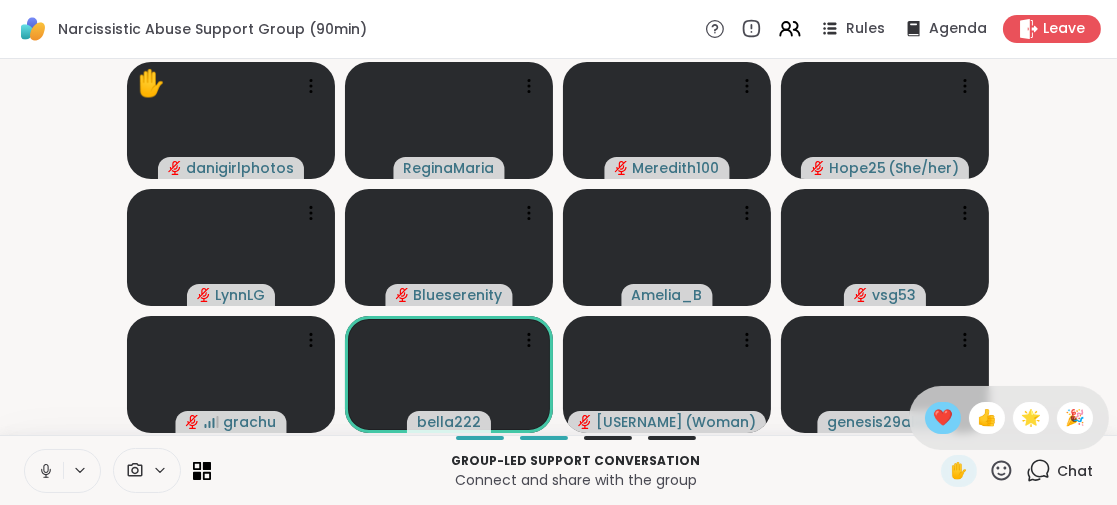 click on "❤️" at bounding box center (943, 418) 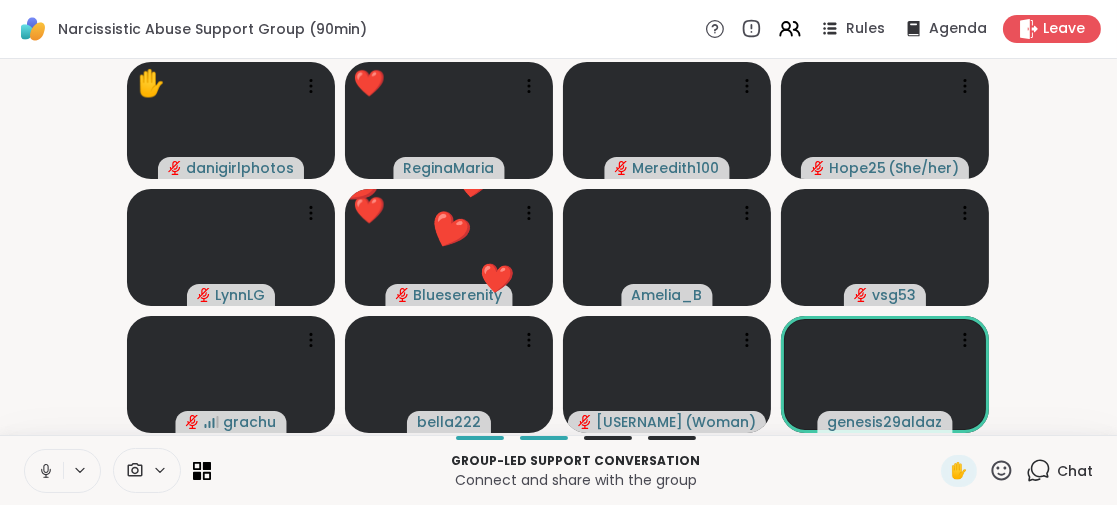 click 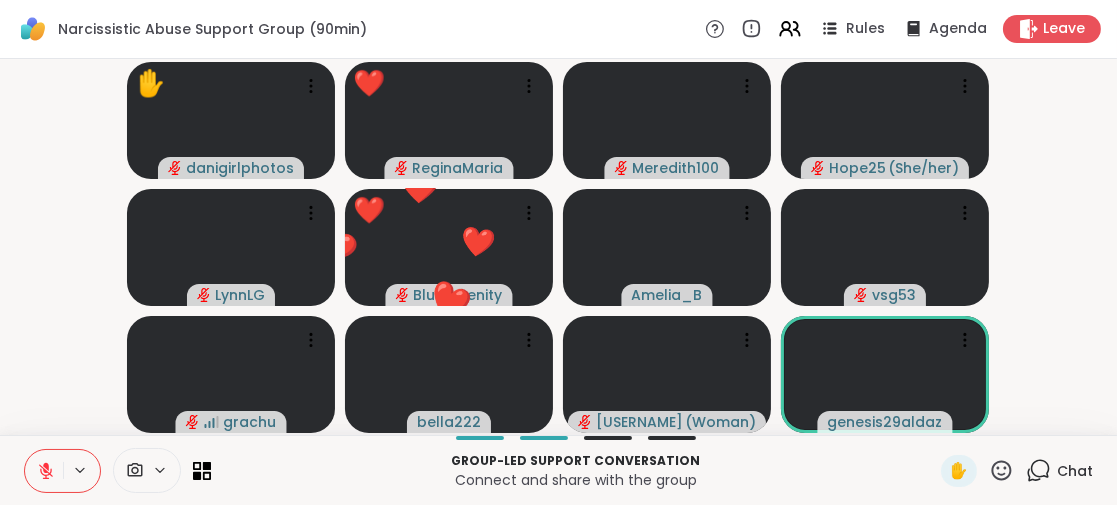 click 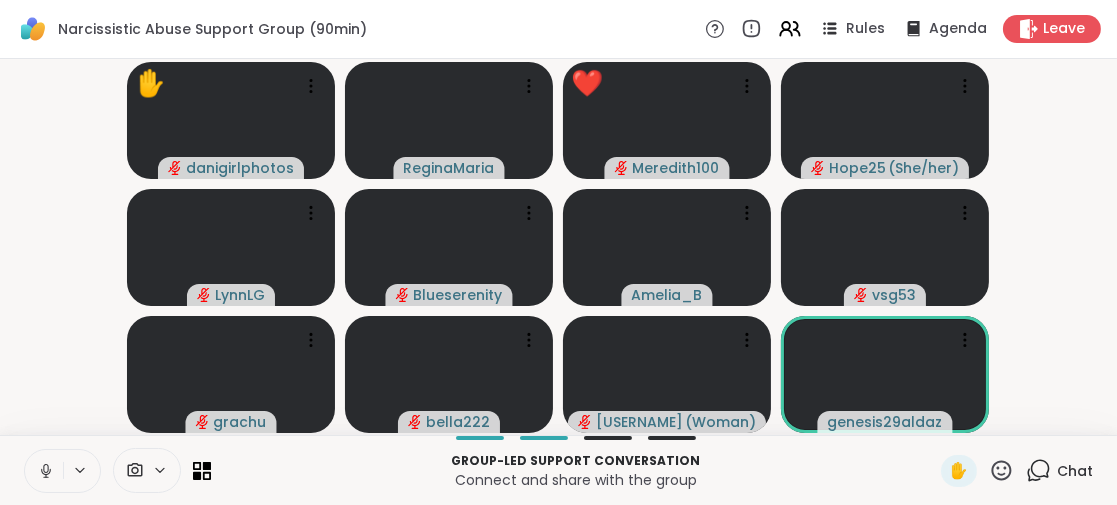 click 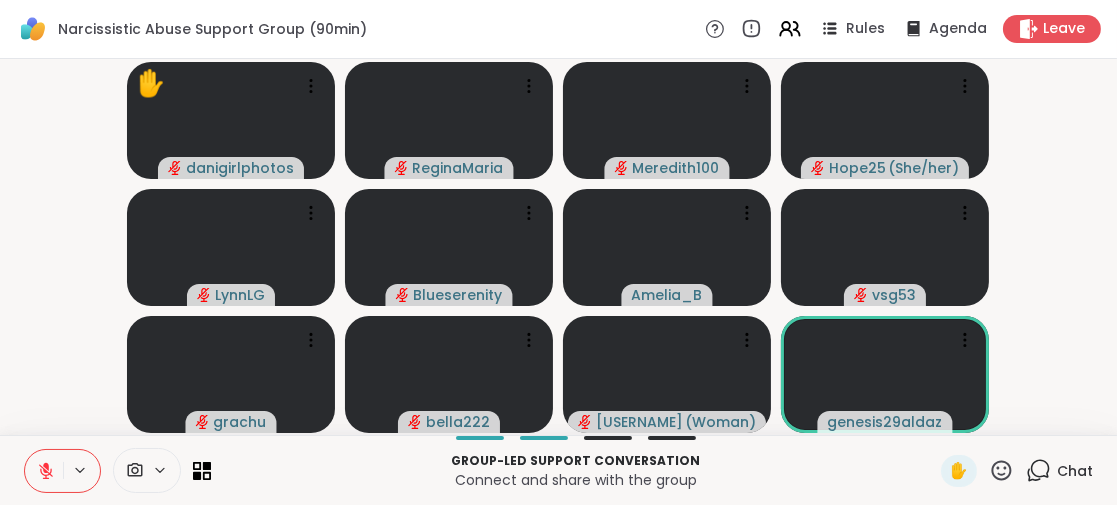 click 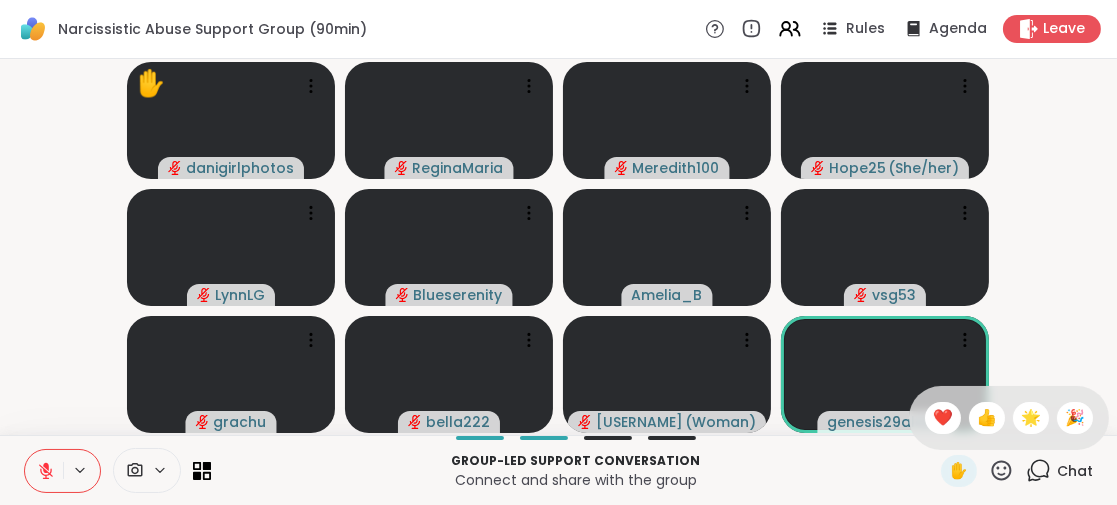 drag, startPoint x: 923, startPoint y: 411, endPoint x: 918, endPoint y: 432, distance: 21.587032 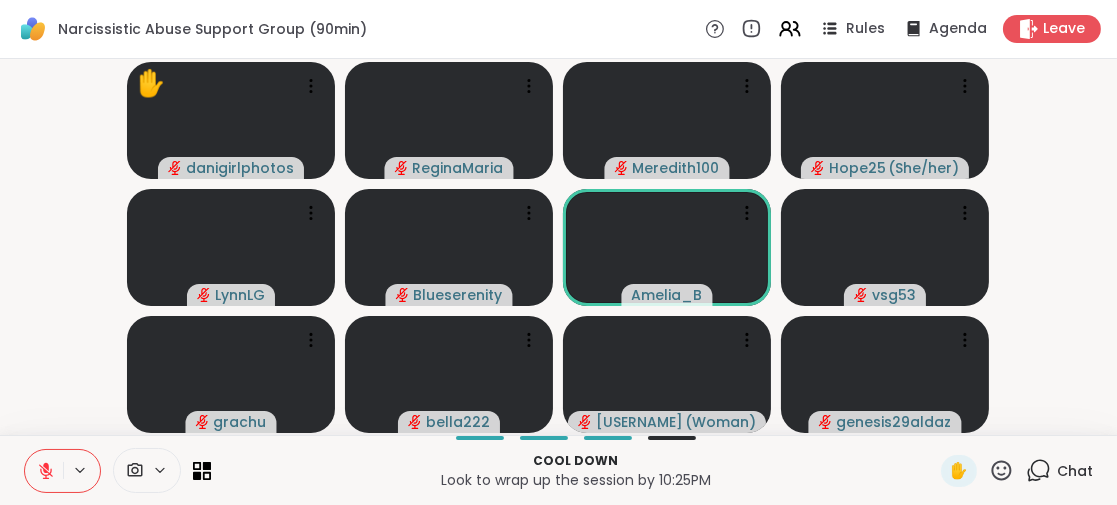 click 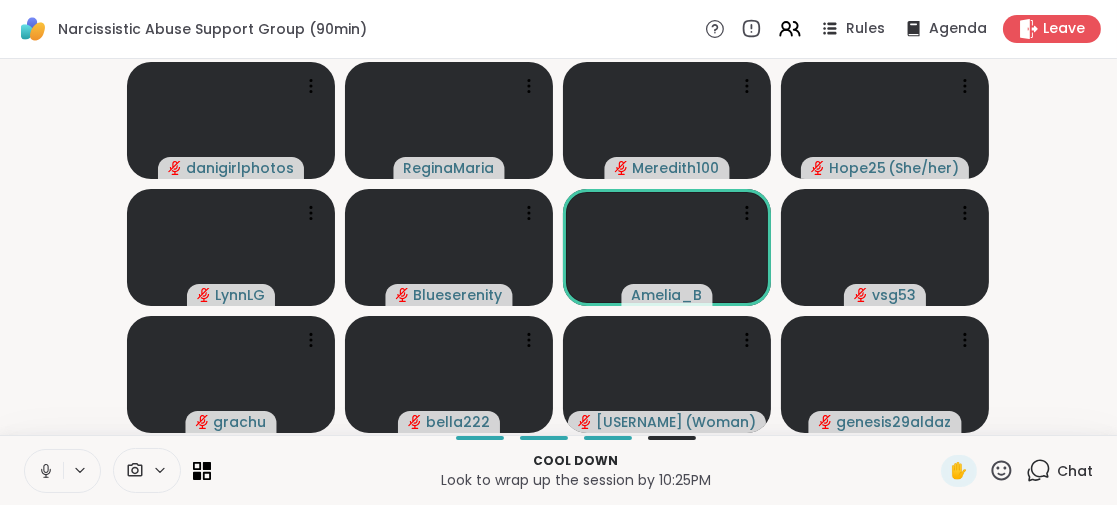 click 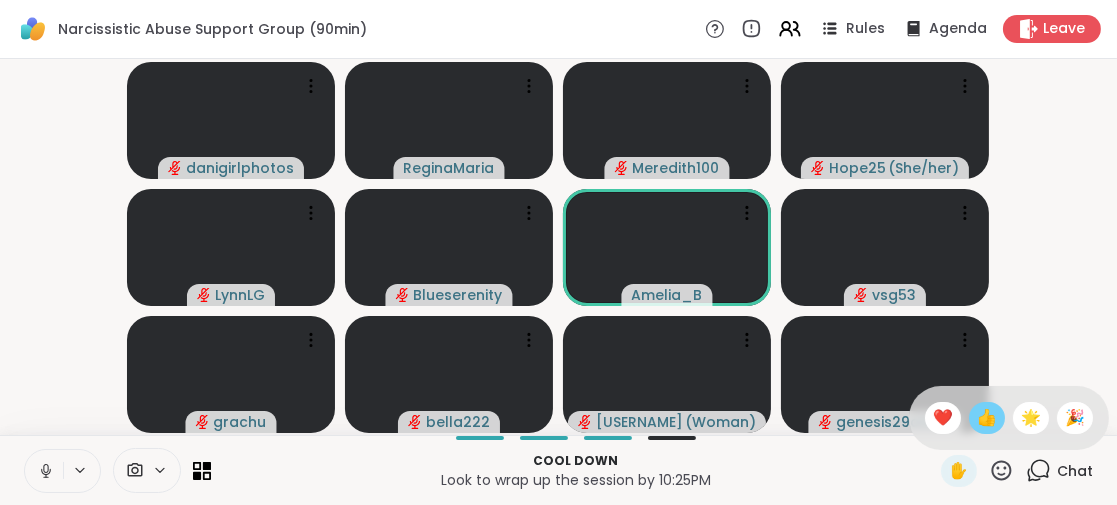 click on "👍" at bounding box center [987, 418] 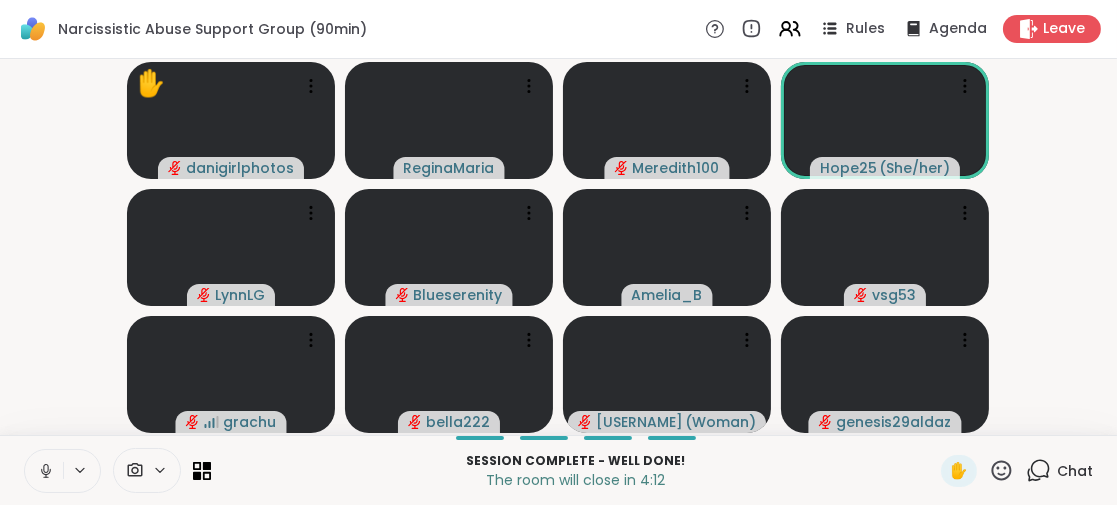 click 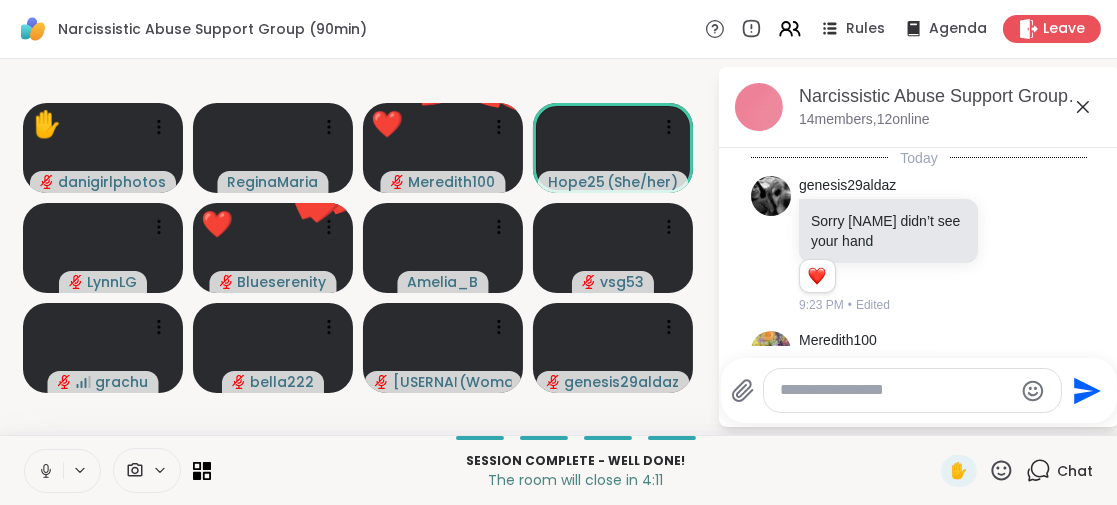 scroll, scrollTop: 1416, scrollLeft: 0, axis: vertical 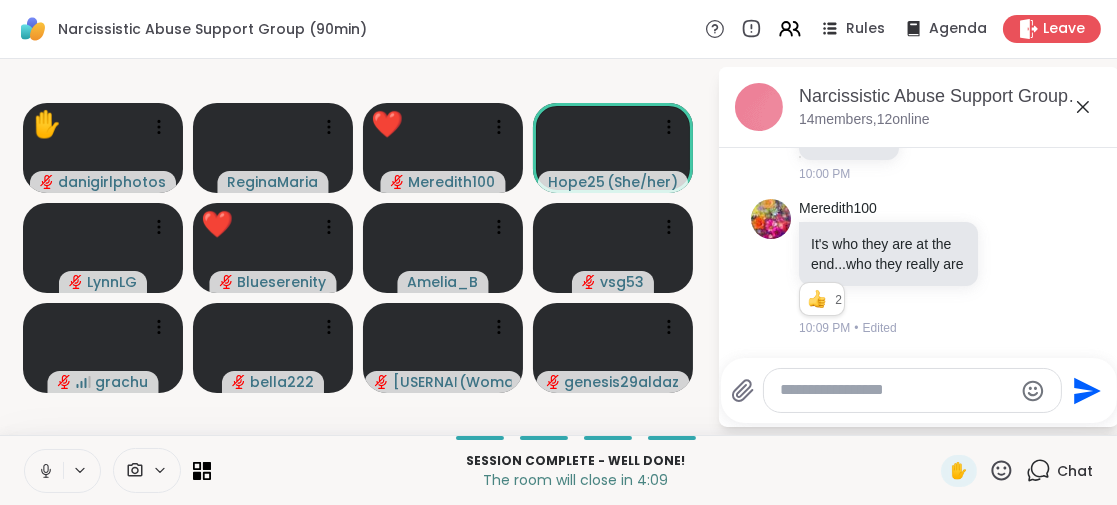 click at bounding box center (896, 390) 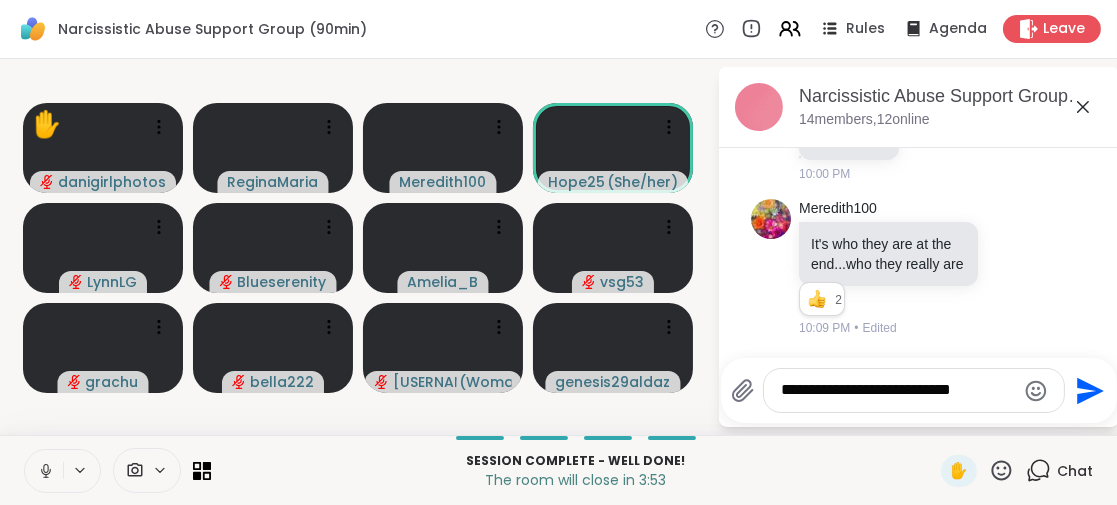 click on "**********" at bounding box center [898, 390] 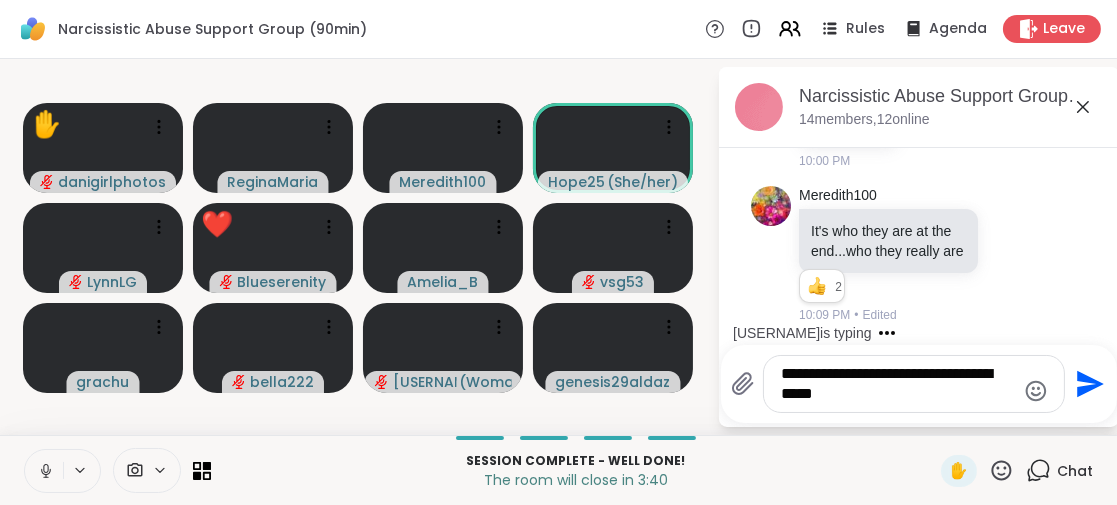 click on "**********" at bounding box center (898, 384) 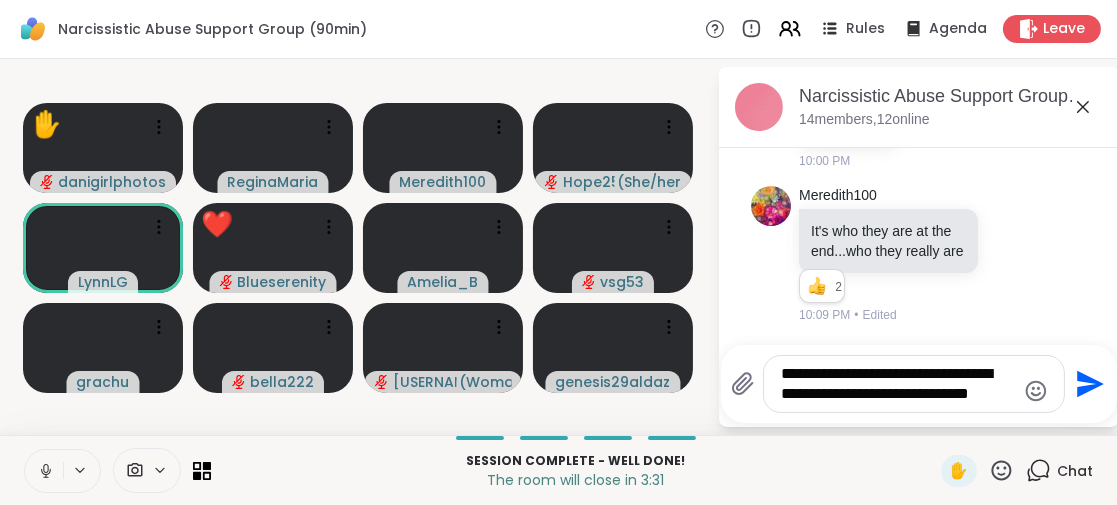 scroll, scrollTop: 0, scrollLeft: 0, axis: both 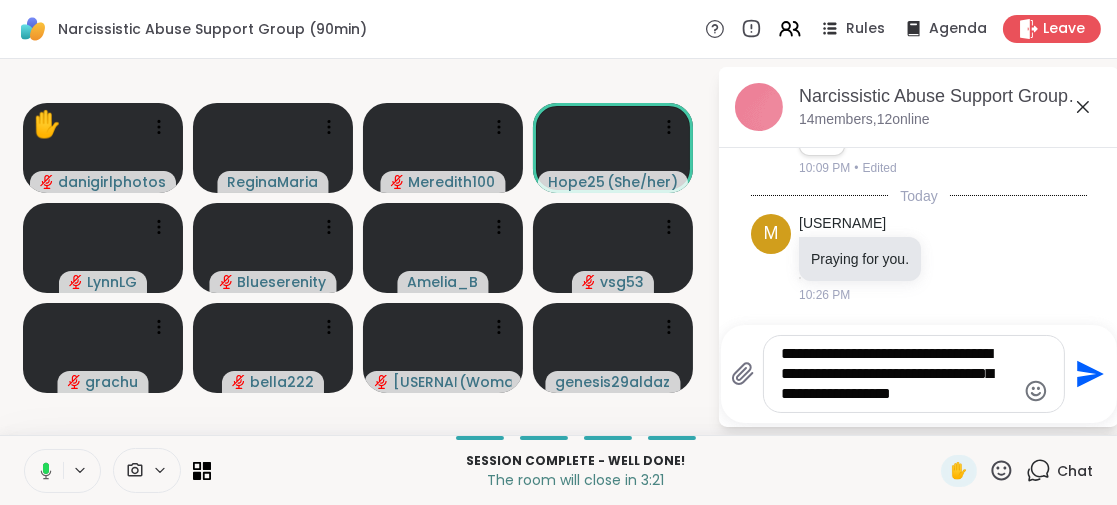 type on "**********" 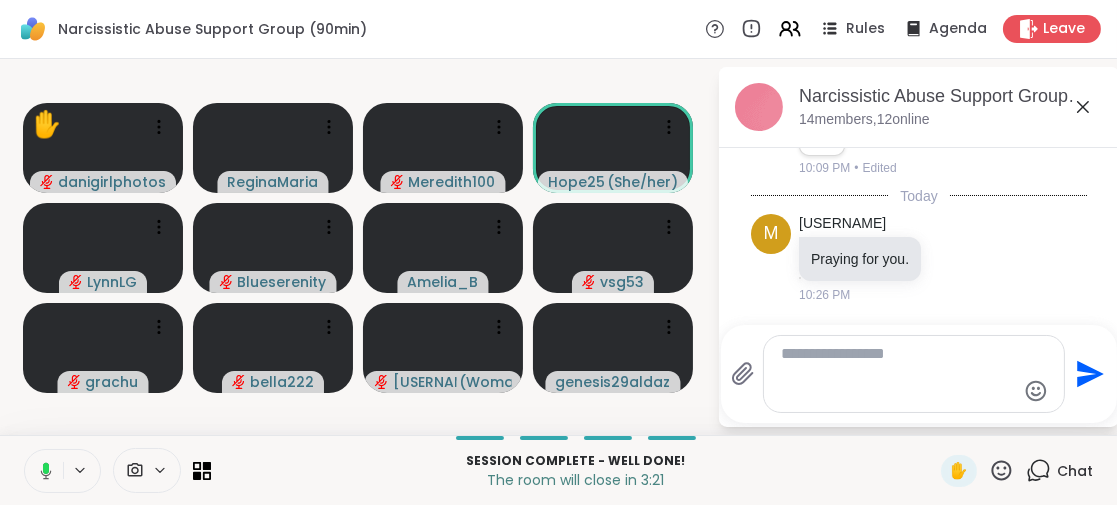 scroll, scrollTop: 0, scrollLeft: 0, axis: both 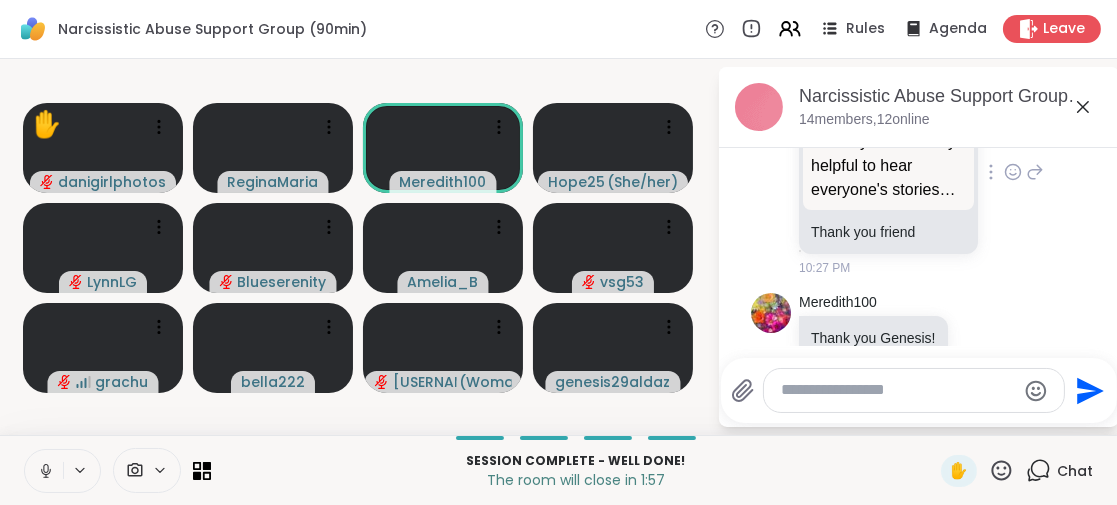 click 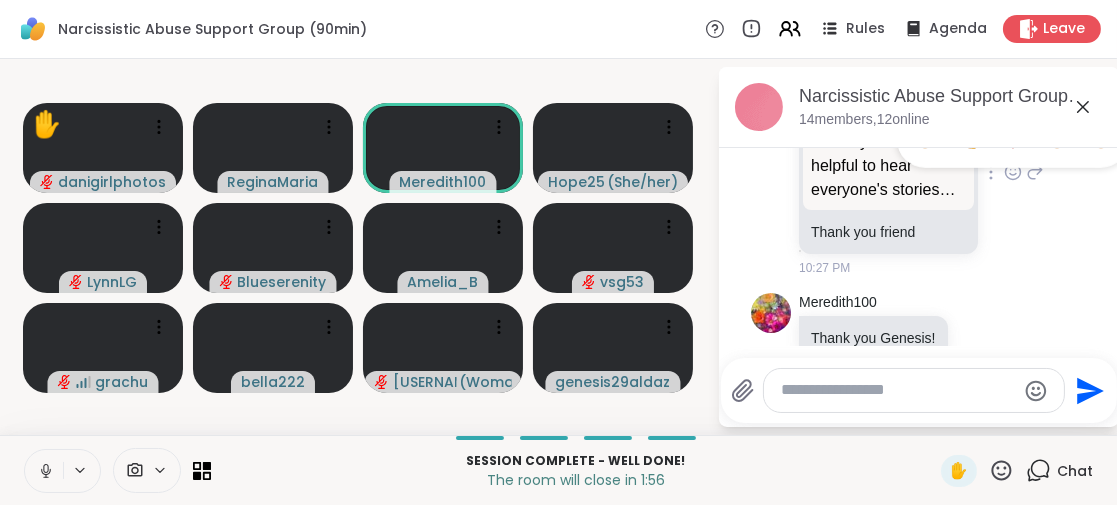 click at bounding box center [1013, 140] 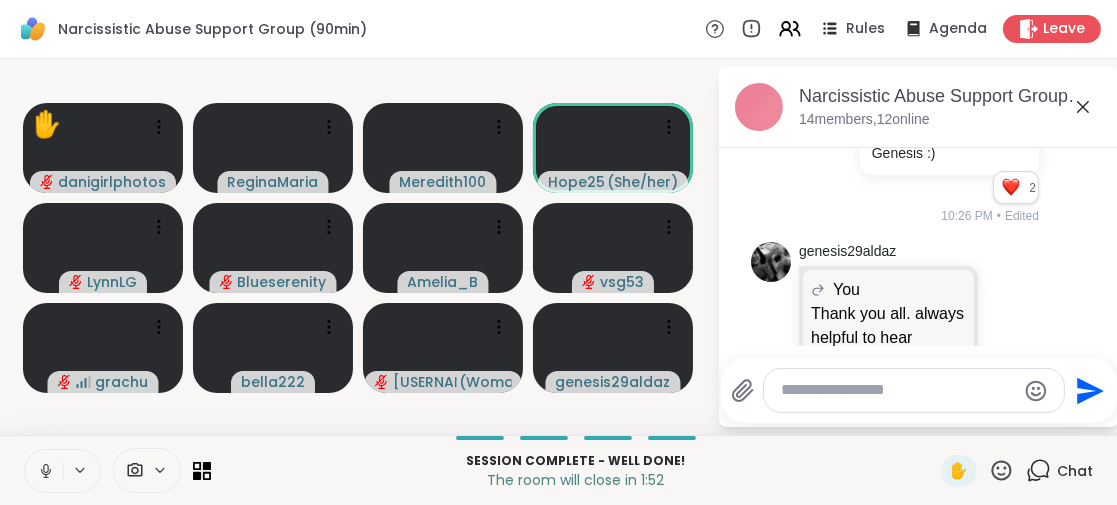scroll, scrollTop: 1743, scrollLeft: 0, axis: vertical 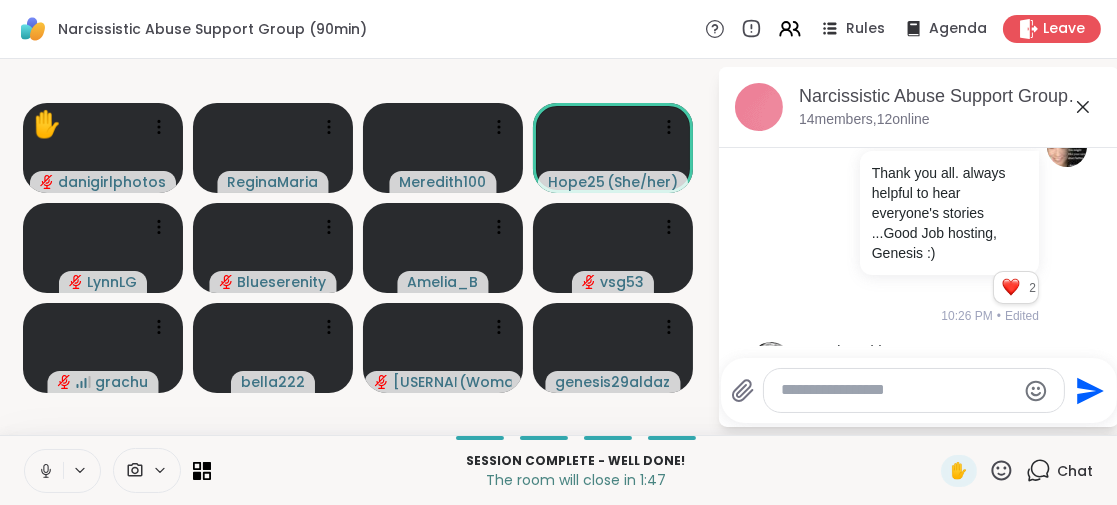 click 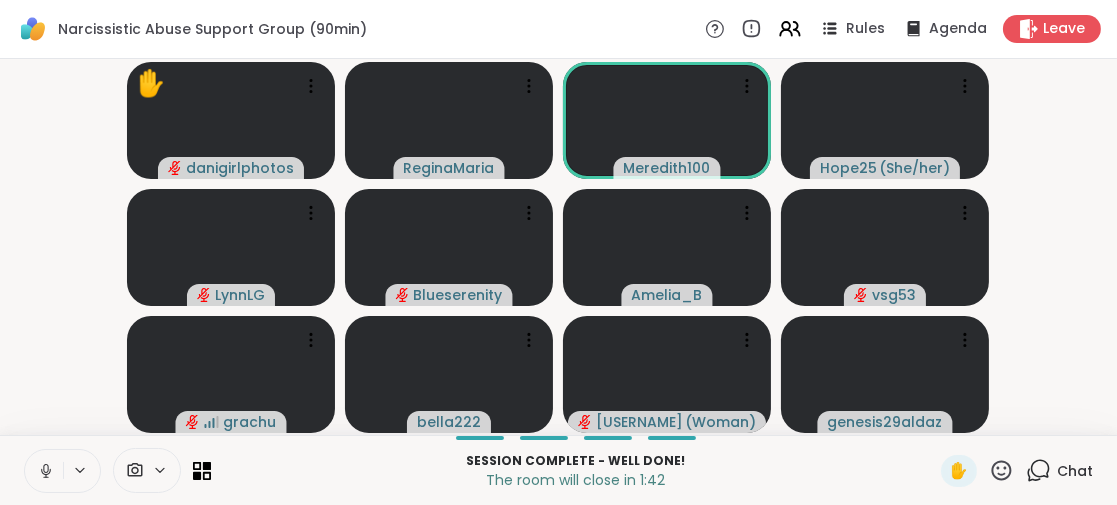drag, startPoint x: 984, startPoint y: 464, endPoint x: 983, endPoint y: 454, distance: 10.049875 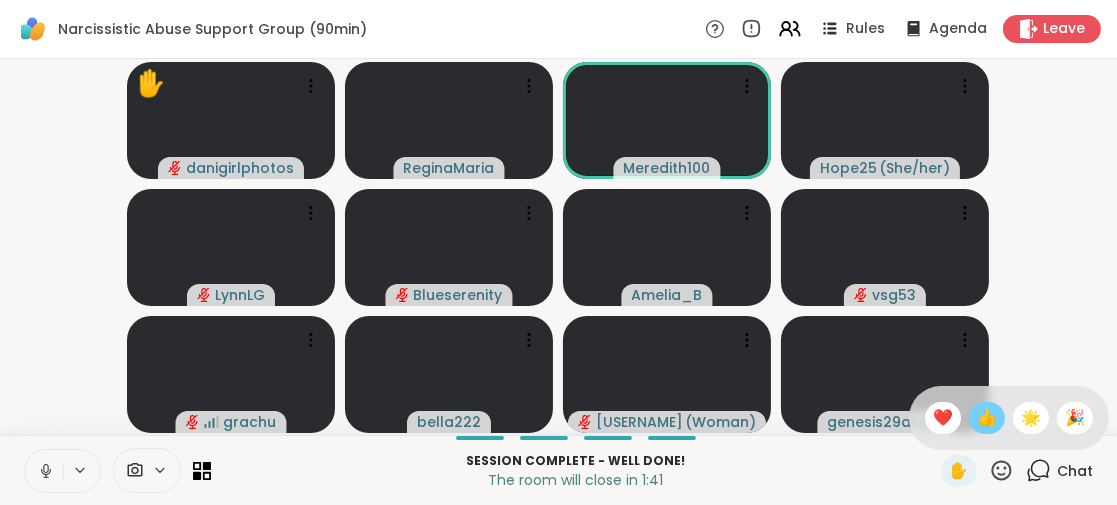 click on "👍" at bounding box center [987, 418] 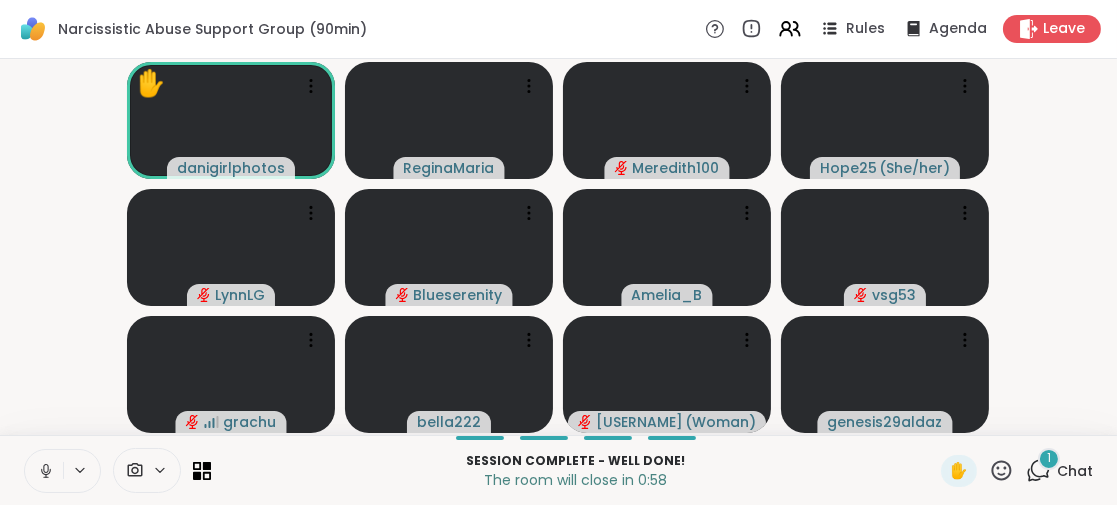 click 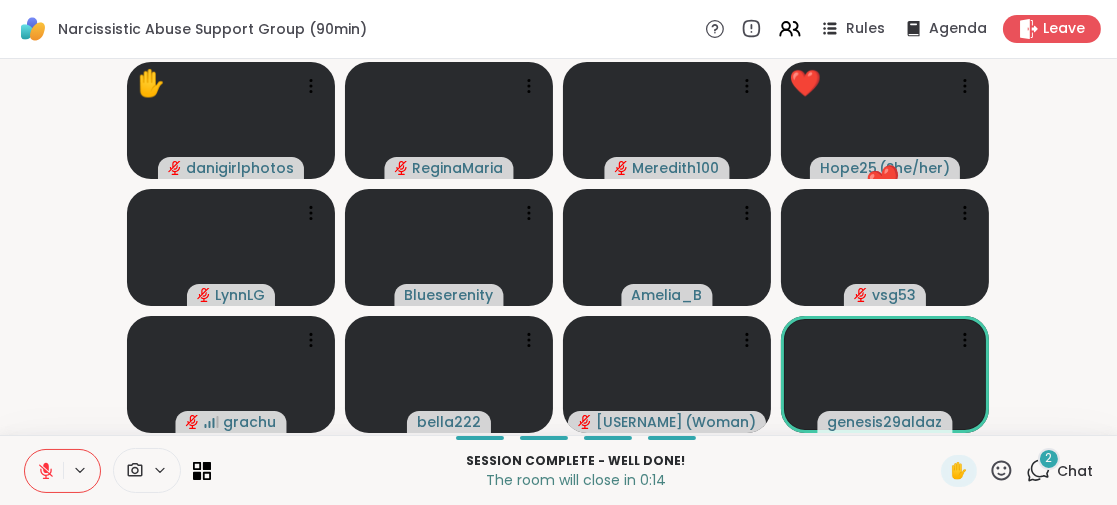 click on "2" at bounding box center (1049, 458) 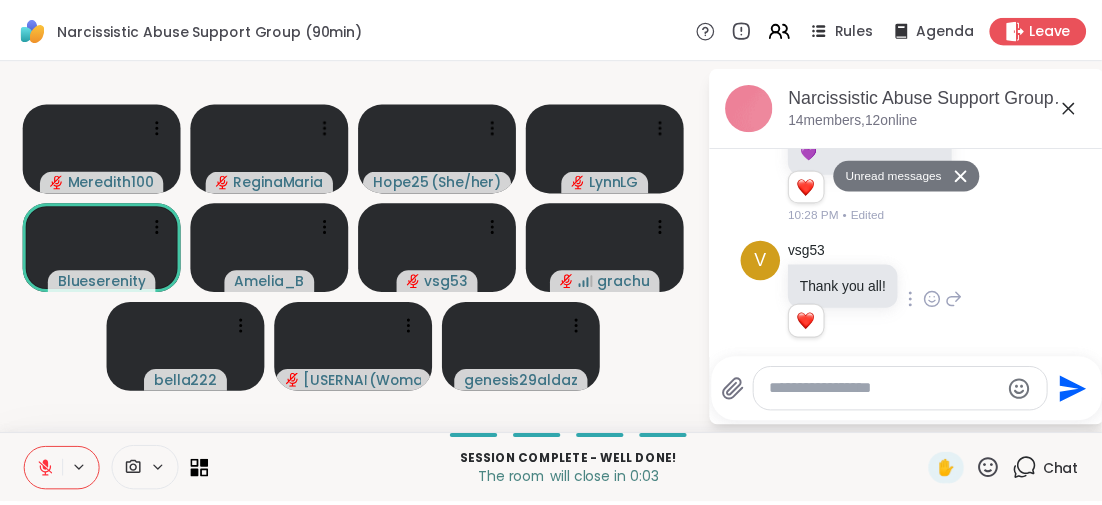 scroll, scrollTop: 2381, scrollLeft: 0, axis: vertical 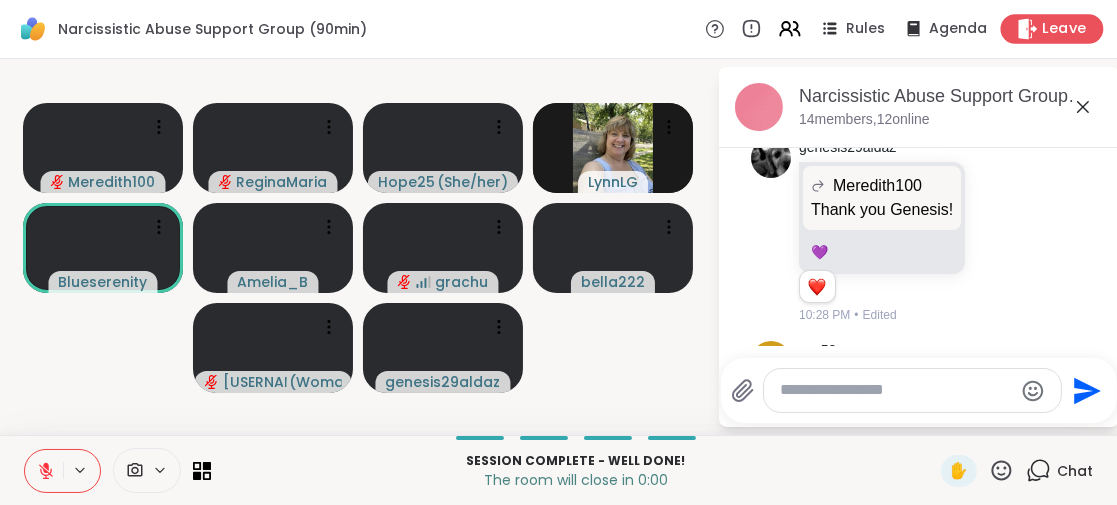 click on "Leave" at bounding box center (1052, 28) 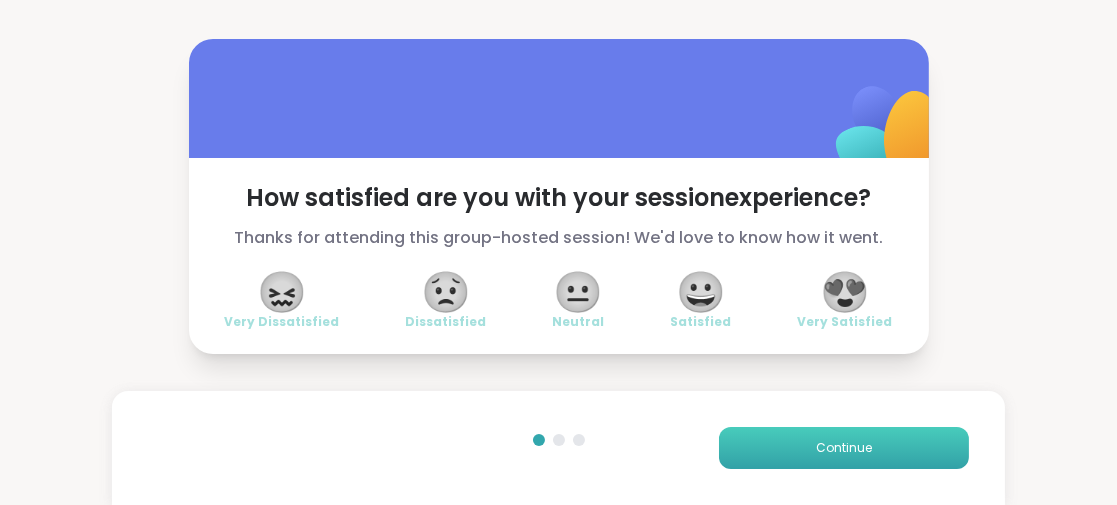 click on "Continue" at bounding box center [844, 448] 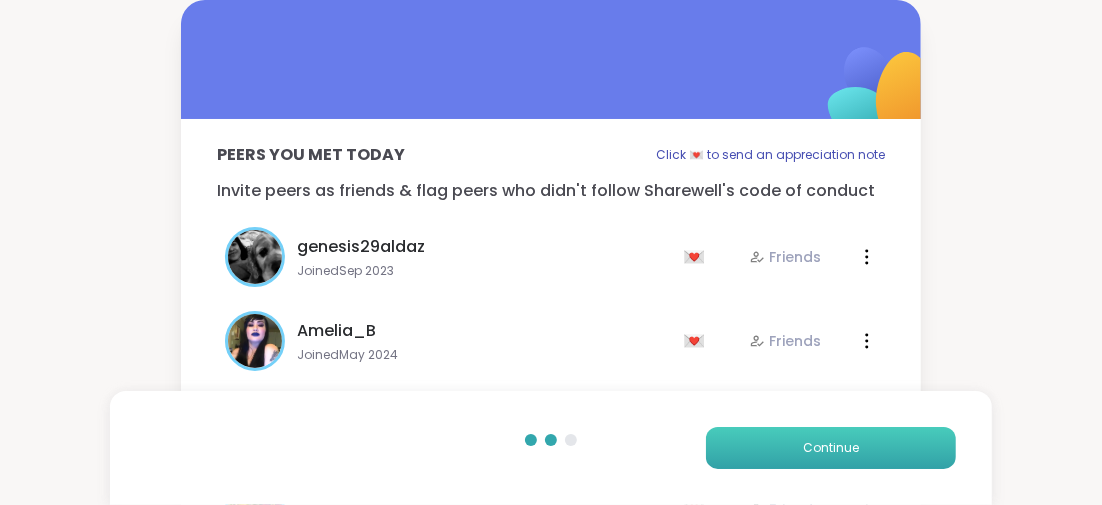 click on "Continue" at bounding box center (831, 448) 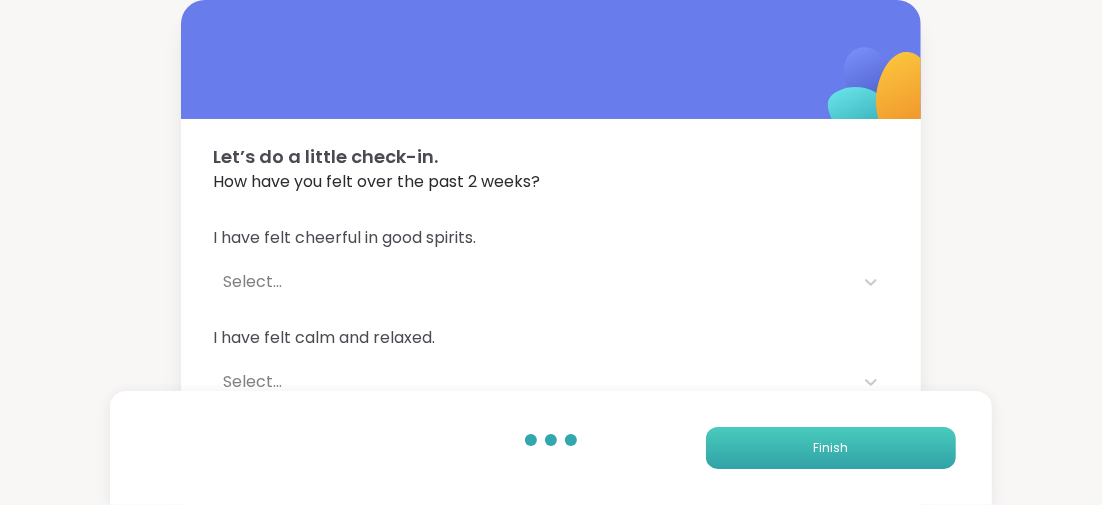 click on "Finish" at bounding box center [831, 448] 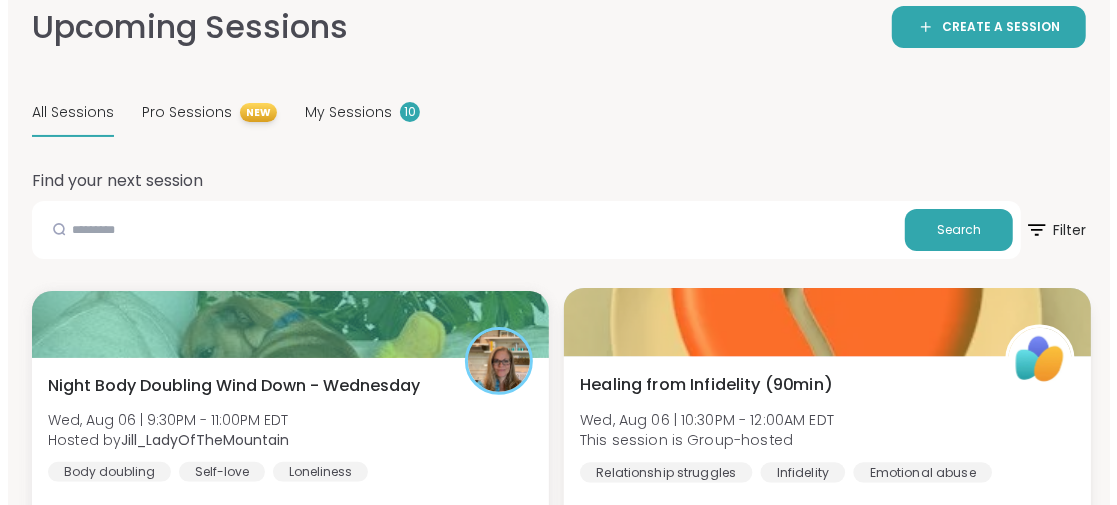 scroll, scrollTop: 200, scrollLeft: 0, axis: vertical 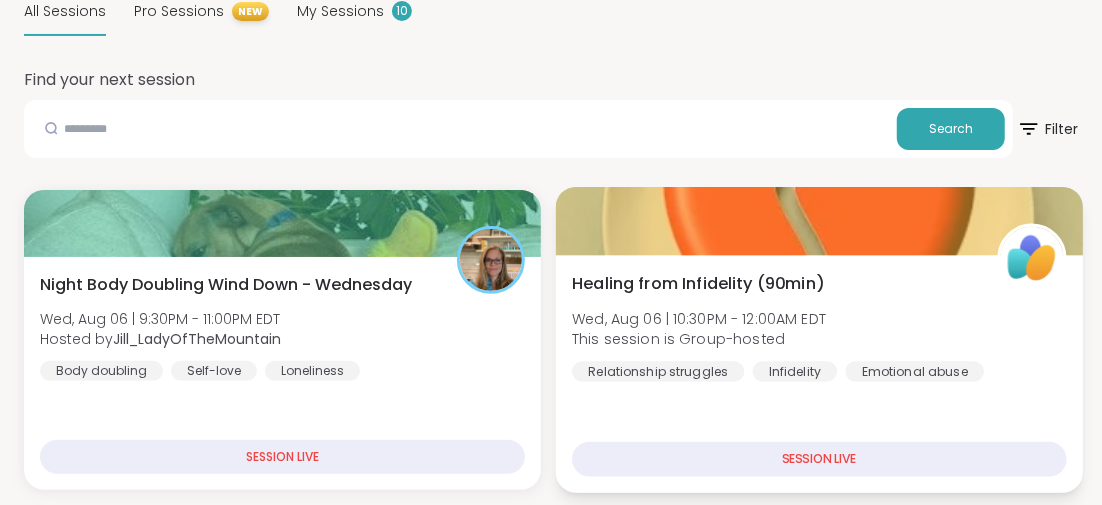 click on "Healing from Infidelity (90min)" at bounding box center [698, 283] 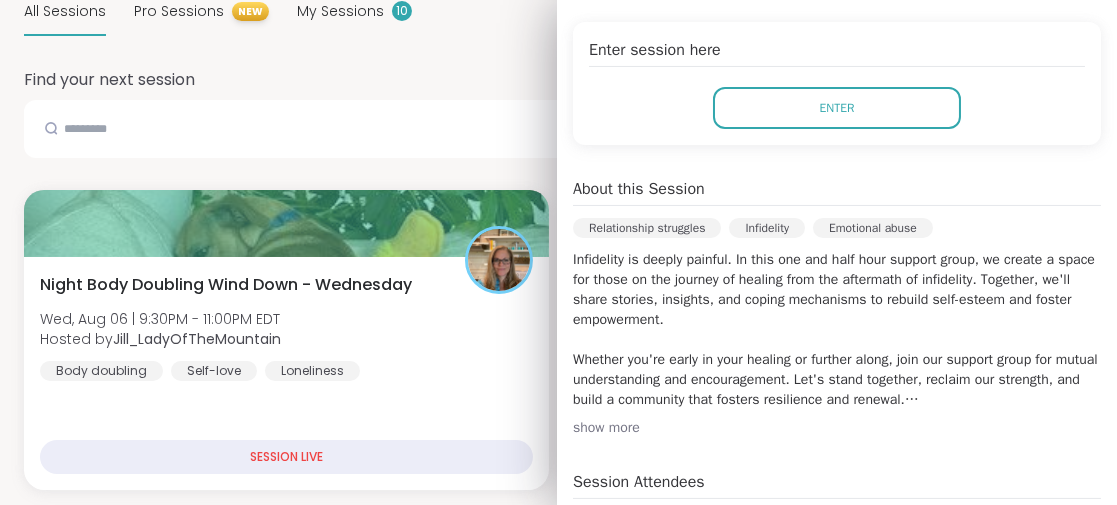 scroll, scrollTop: 300, scrollLeft: 0, axis: vertical 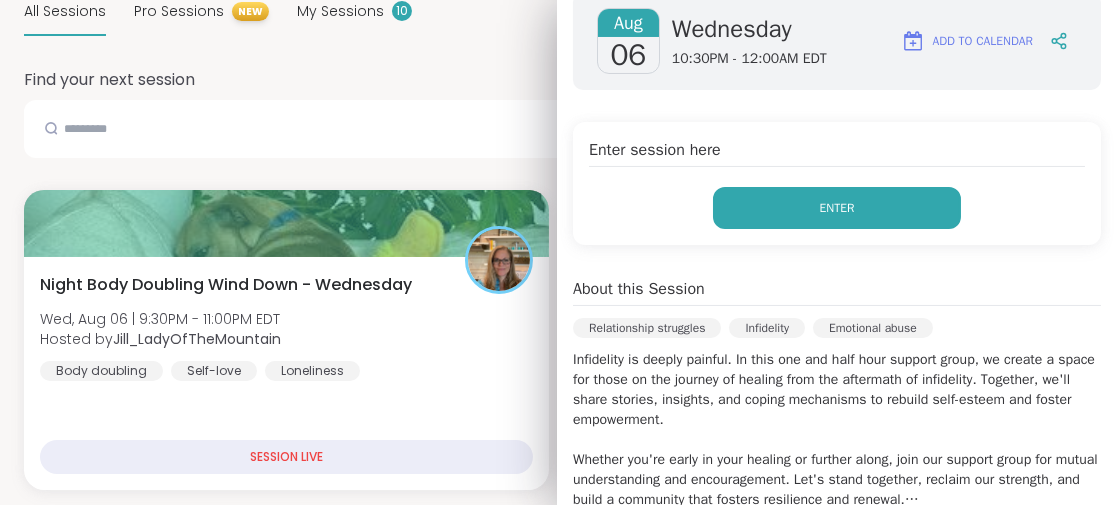 click on "Enter" at bounding box center [837, 208] 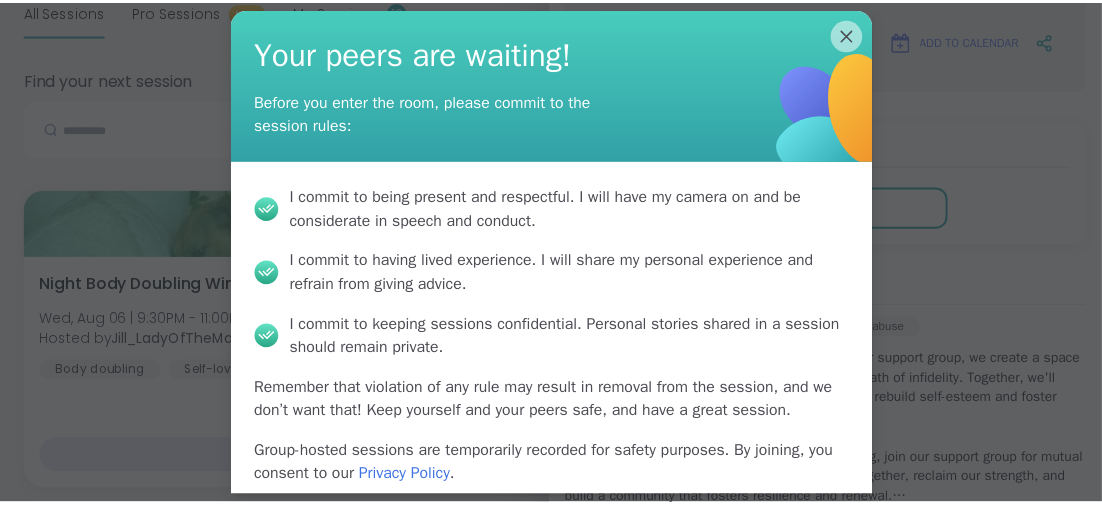 scroll, scrollTop: 85, scrollLeft: 0, axis: vertical 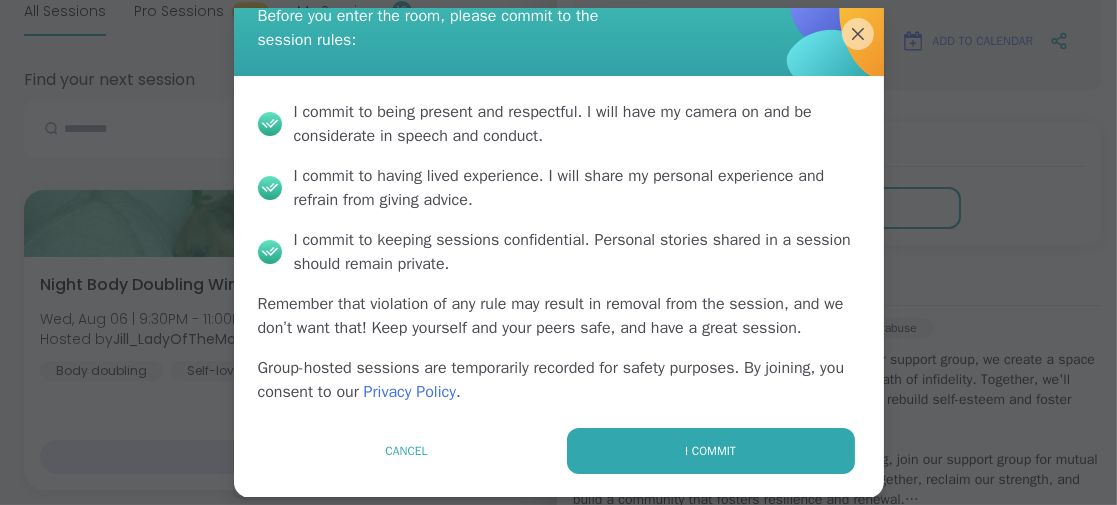 click on "I commit" at bounding box center (711, 451) 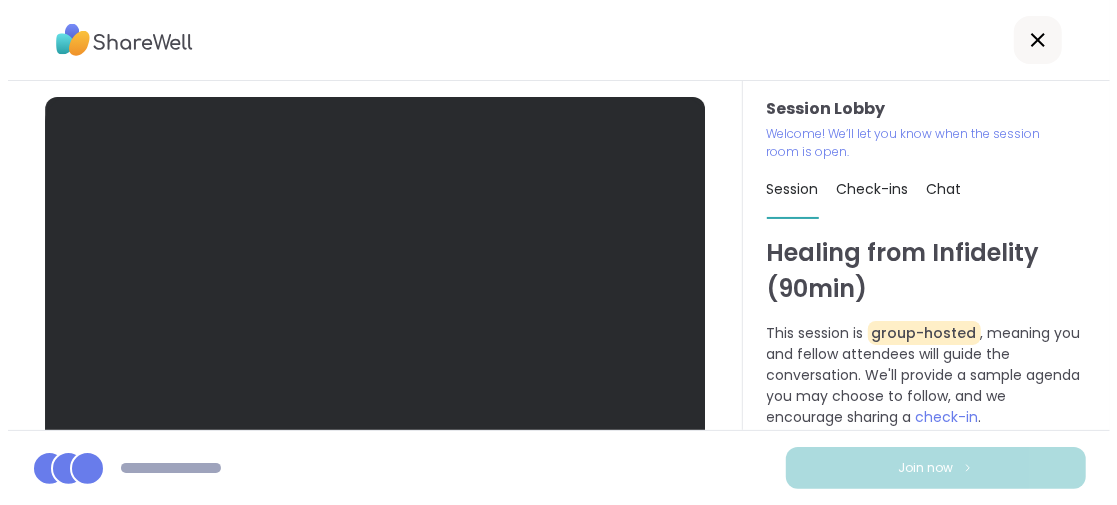scroll, scrollTop: 0, scrollLeft: 0, axis: both 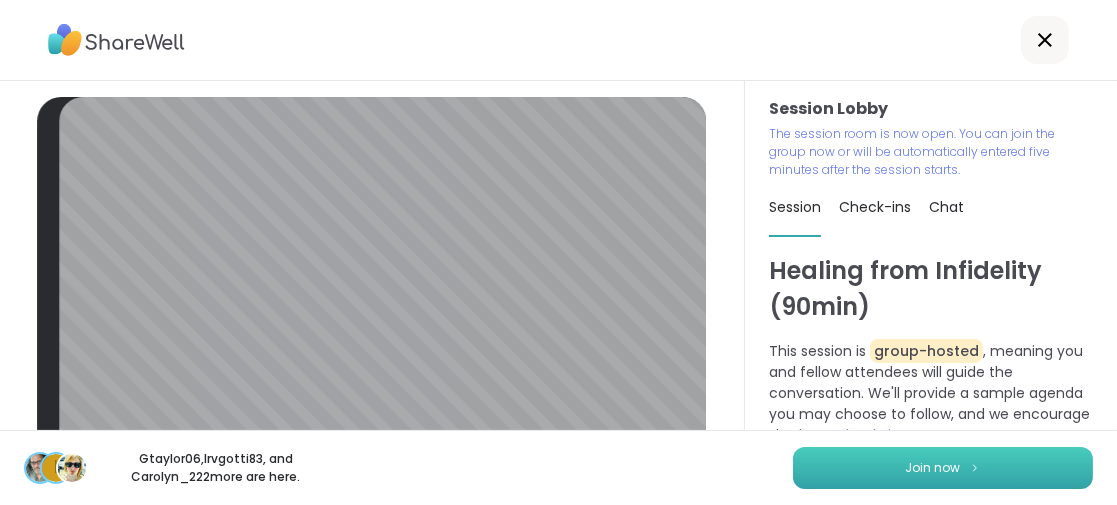click on "Join now" at bounding box center (943, 468) 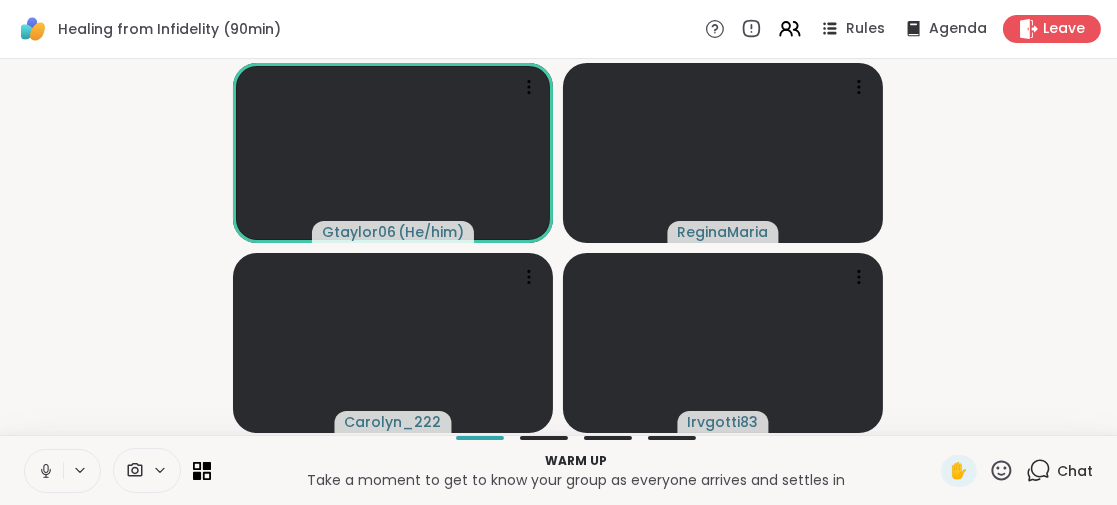 click 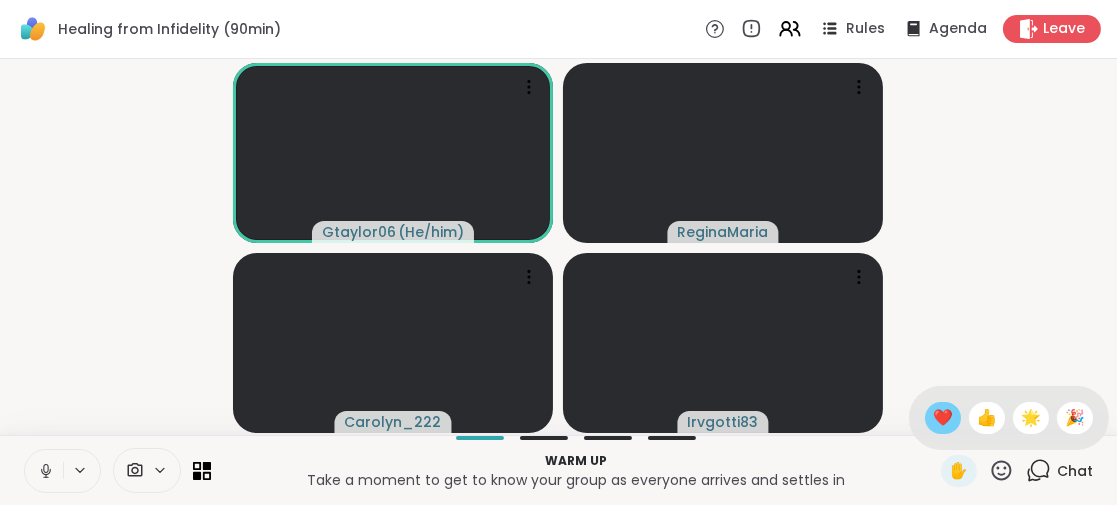 click on "❤️" at bounding box center [943, 418] 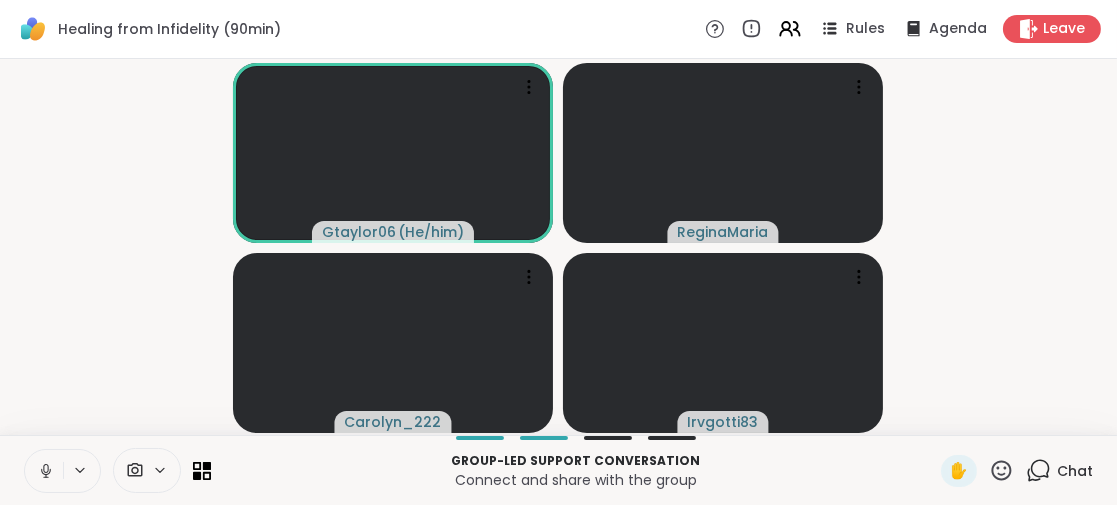 click 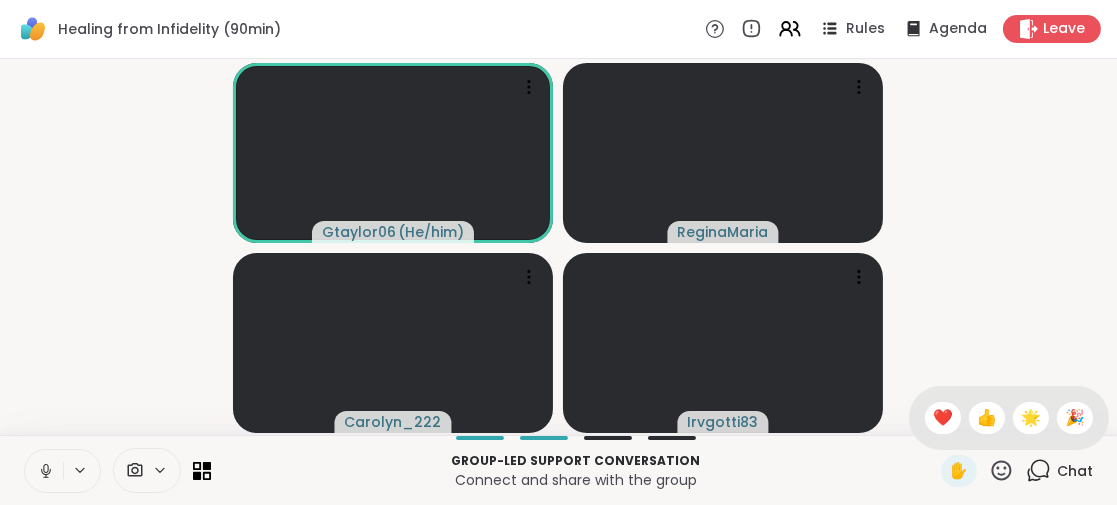 click on "👍" at bounding box center (987, 418) 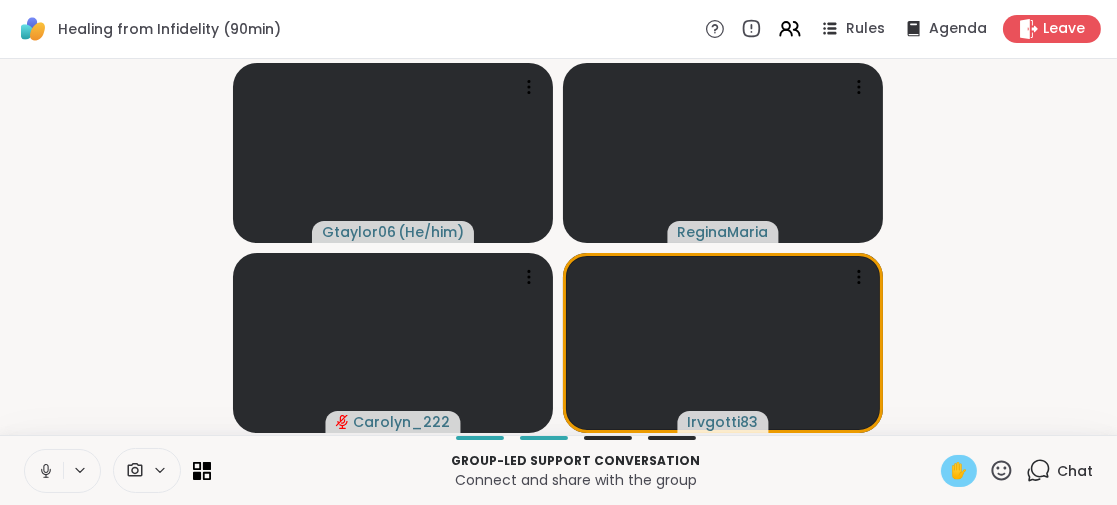 click on "✋" at bounding box center (959, 471) 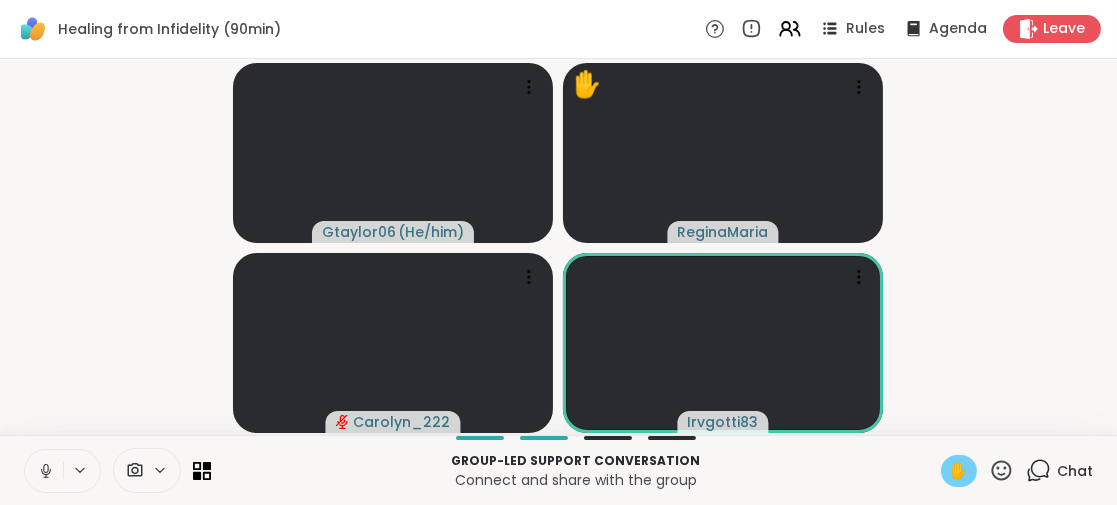 click on "✋" at bounding box center (959, 471) 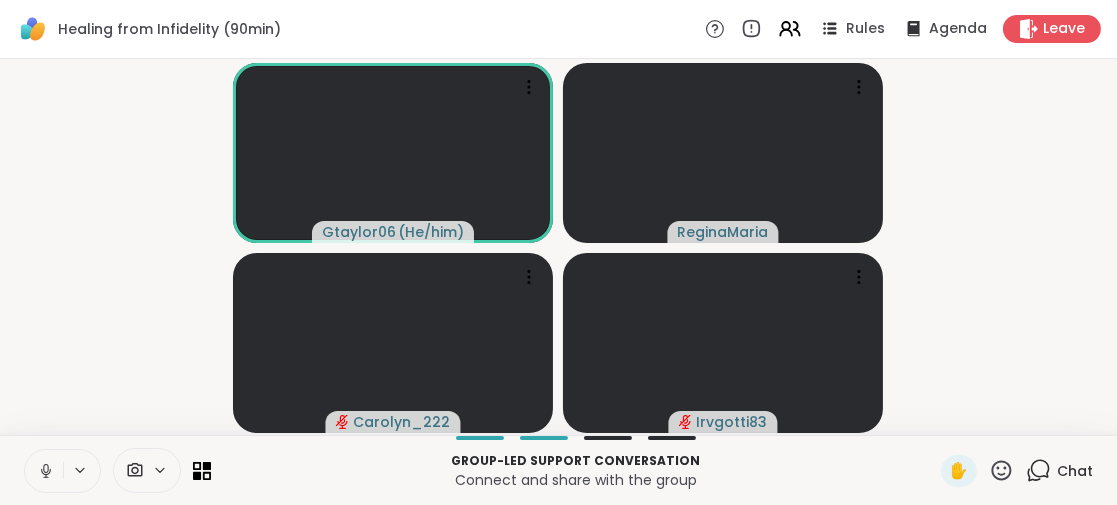 click 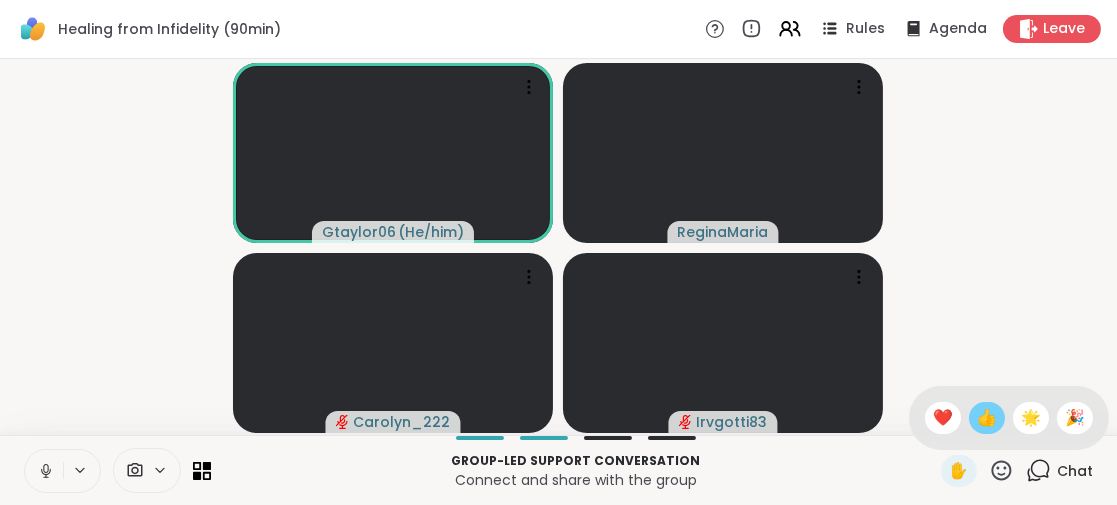 click on "👍" at bounding box center (987, 418) 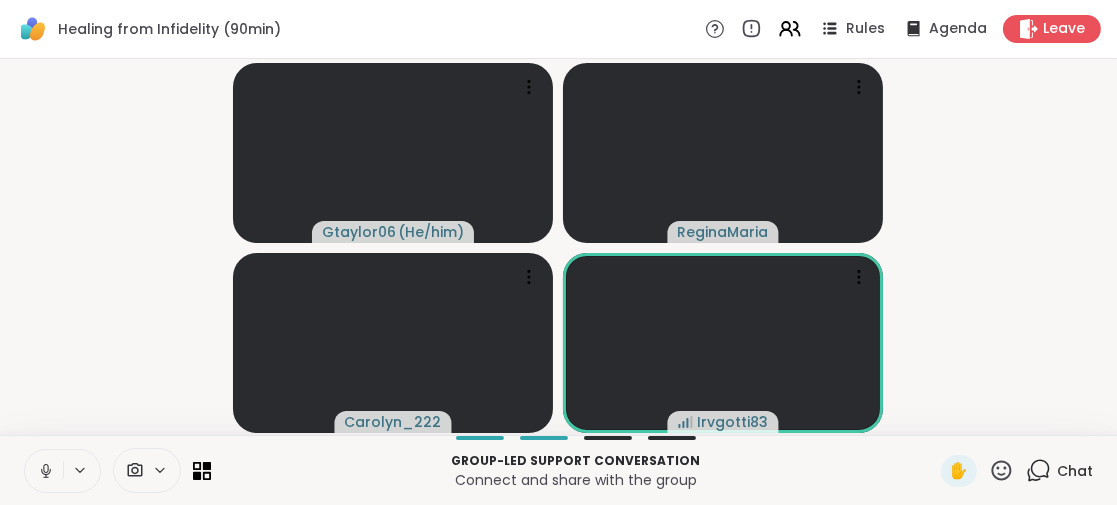 click 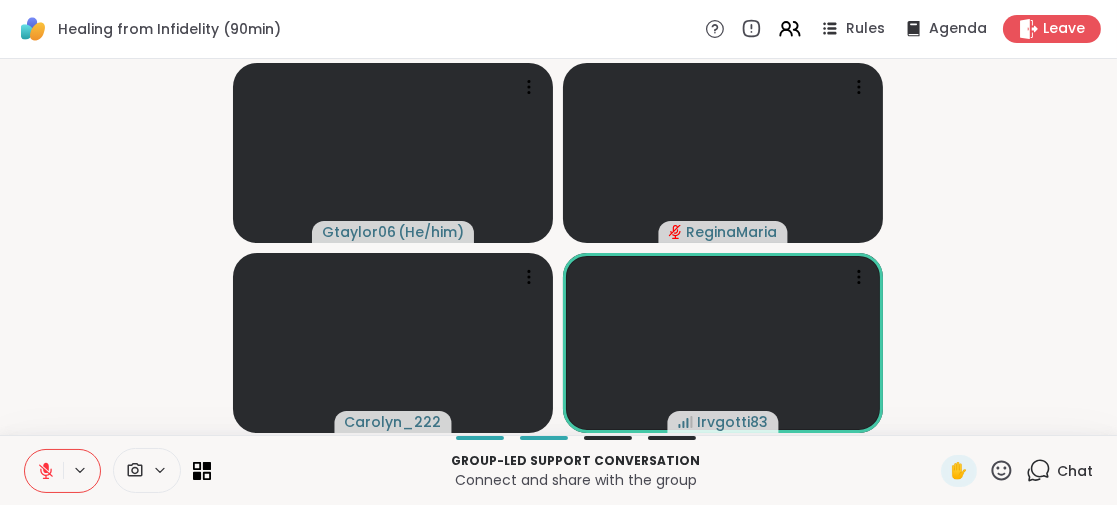 click 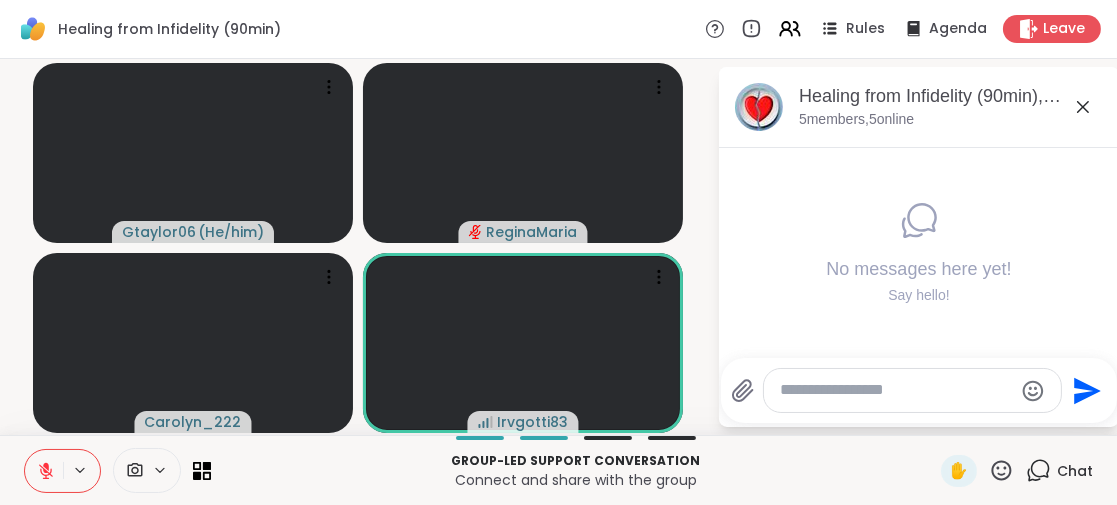 click 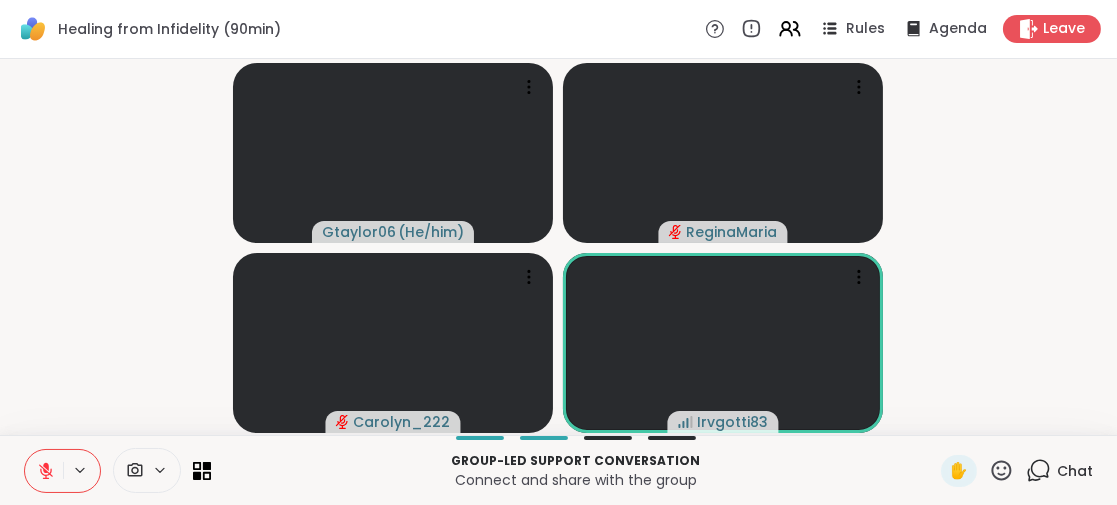 click 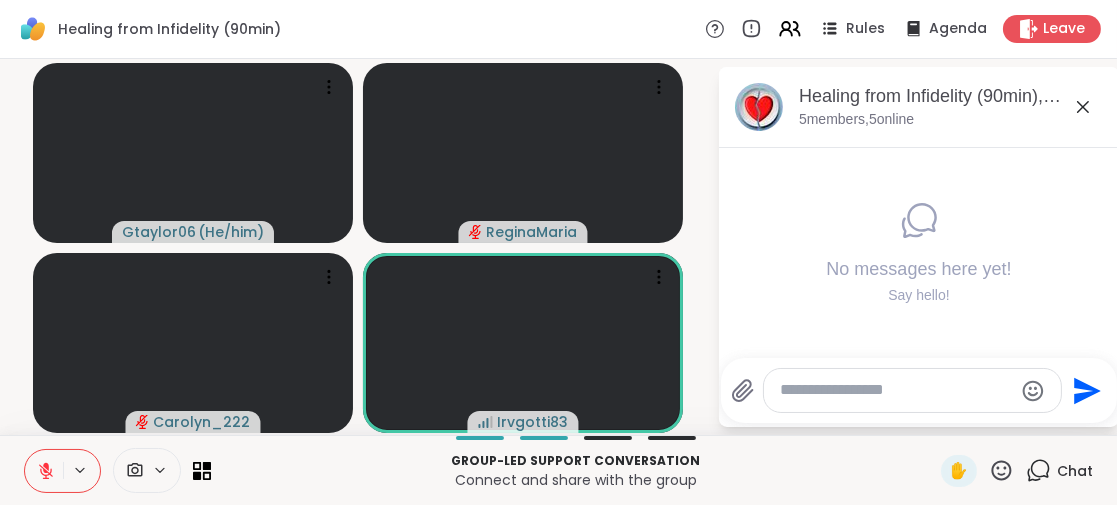 click at bounding box center [896, 390] 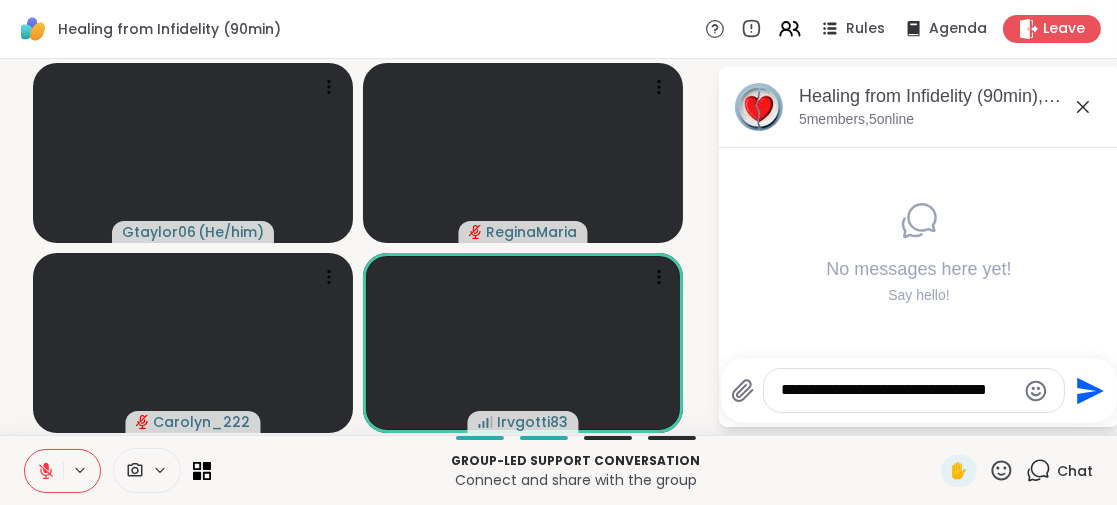 scroll, scrollTop: 0, scrollLeft: 0, axis: both 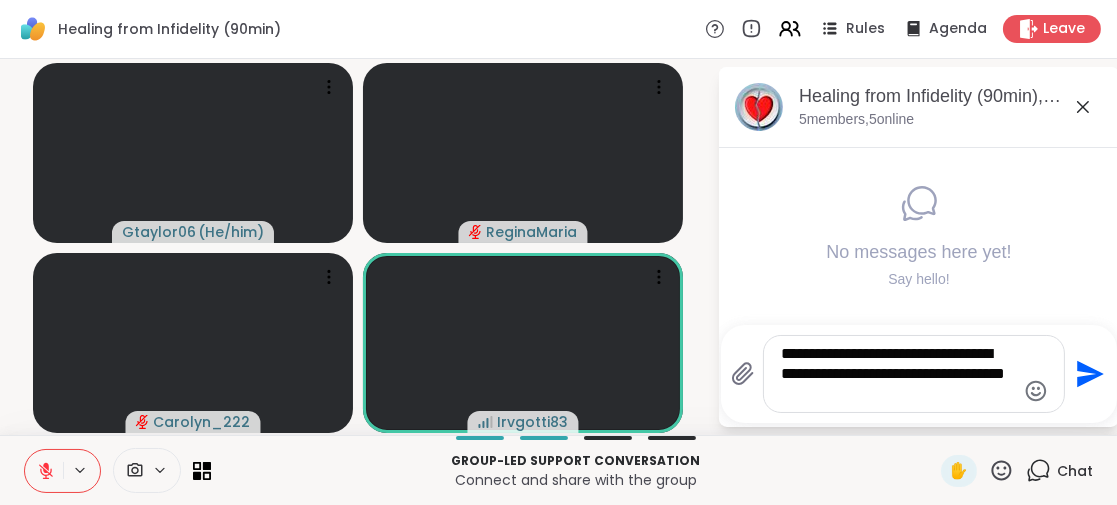 type on "**********" 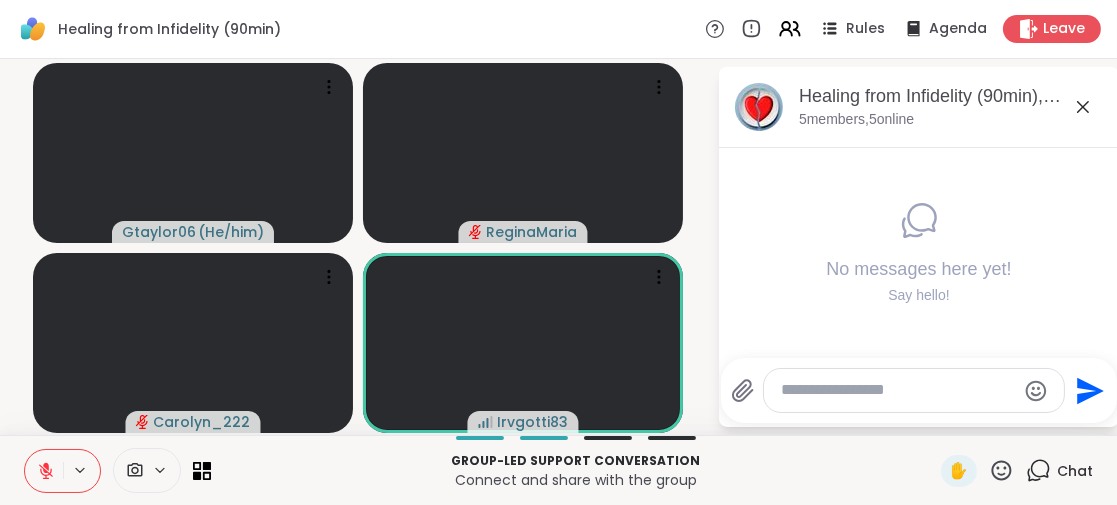 scroll, scrollTop: 0, scrollLeft: 0, axis: both 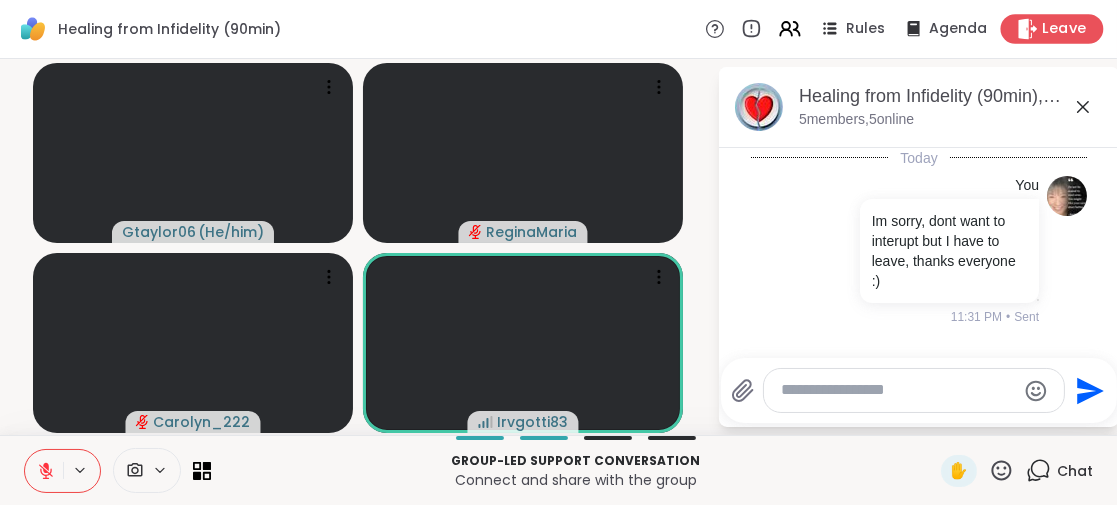 click on "Leave" at bounding box center (1052, 28) 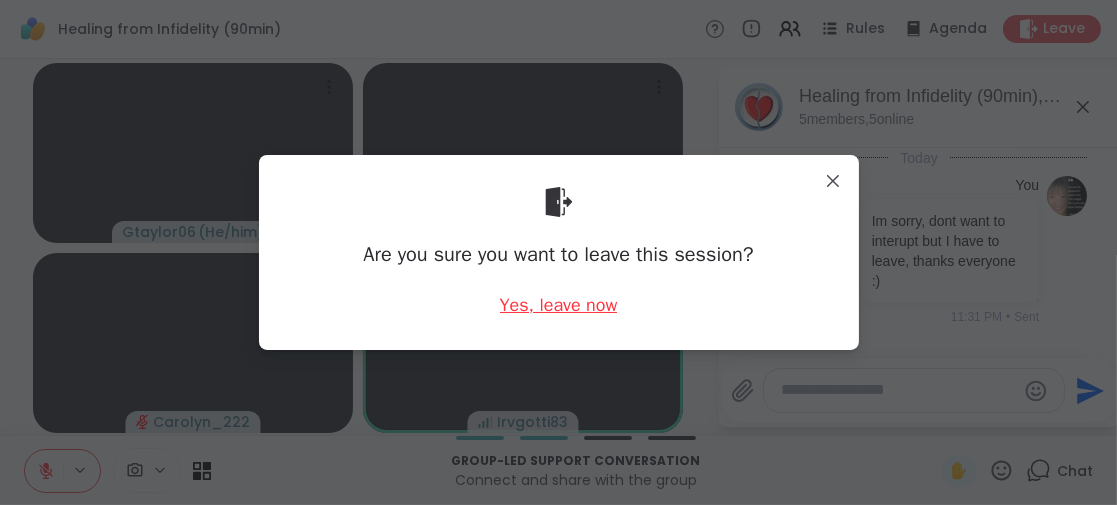 click on "Yes, leave now" at bounding box center (559, 305) 